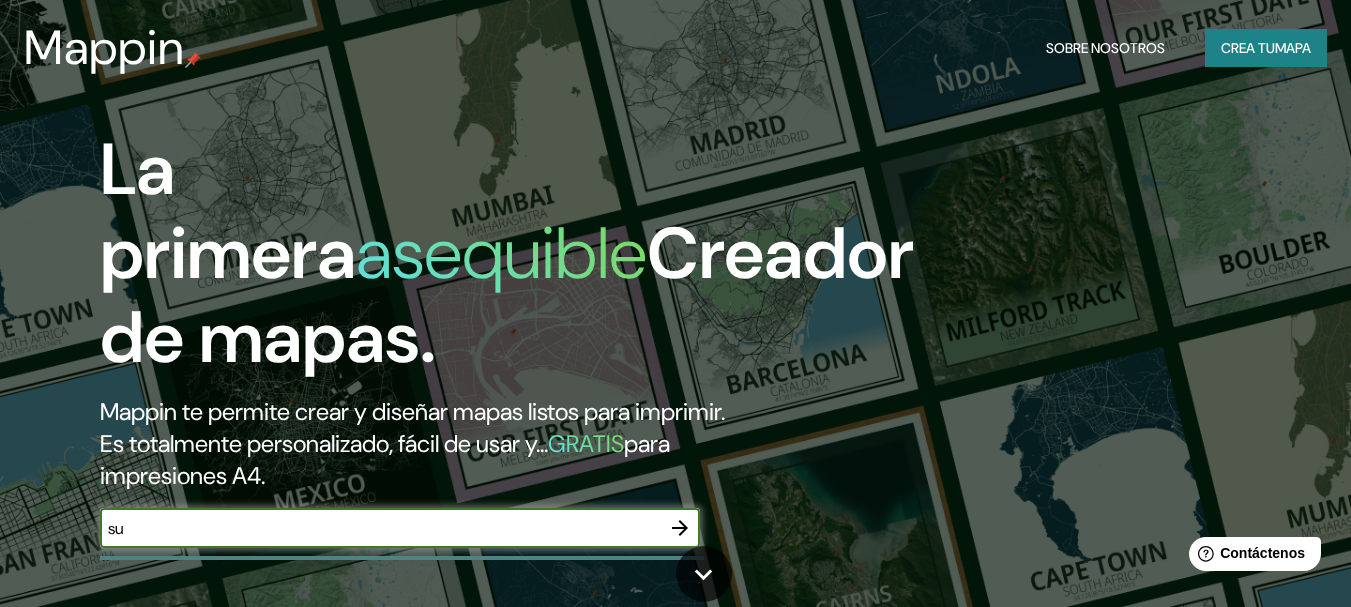 scroll, scrollTop: 0, scrollLeft: 0, axis: both 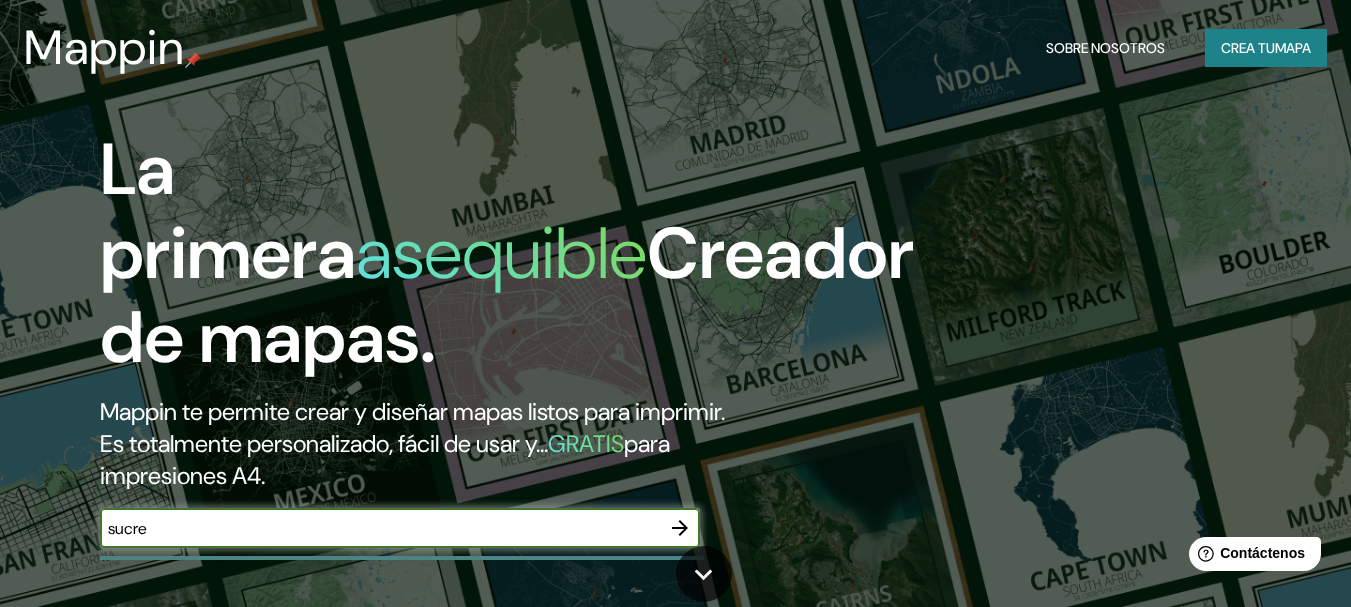type on "sucre [GEOGRAPHIC_DATA]" 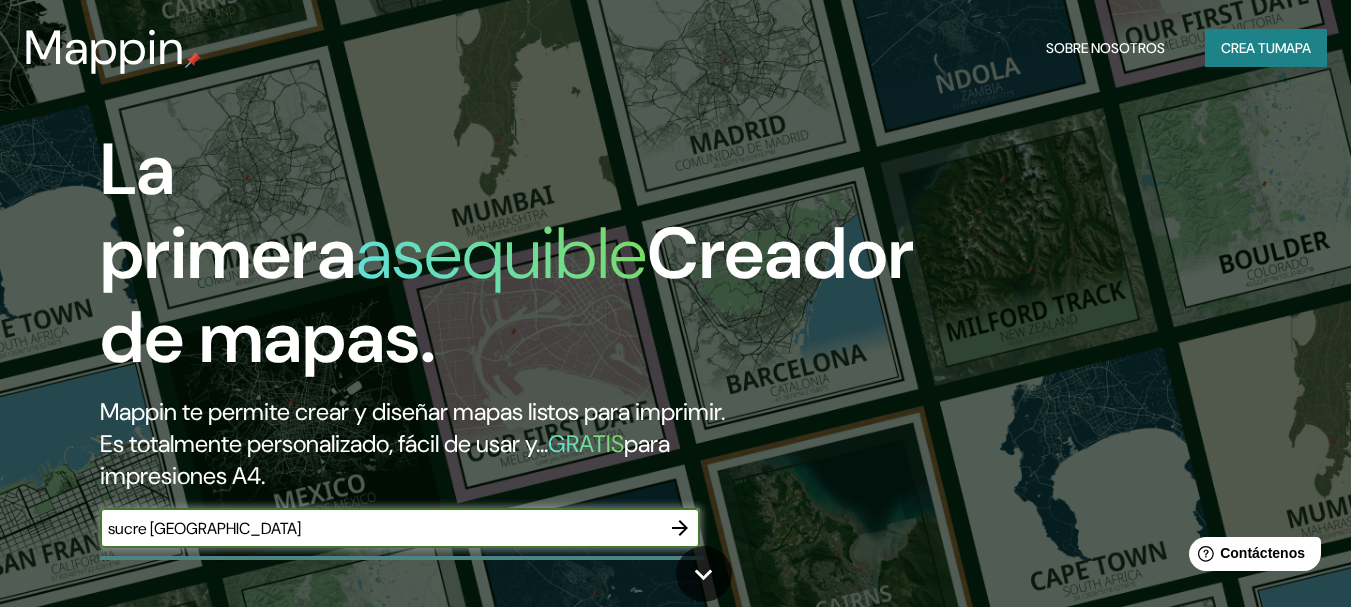 click 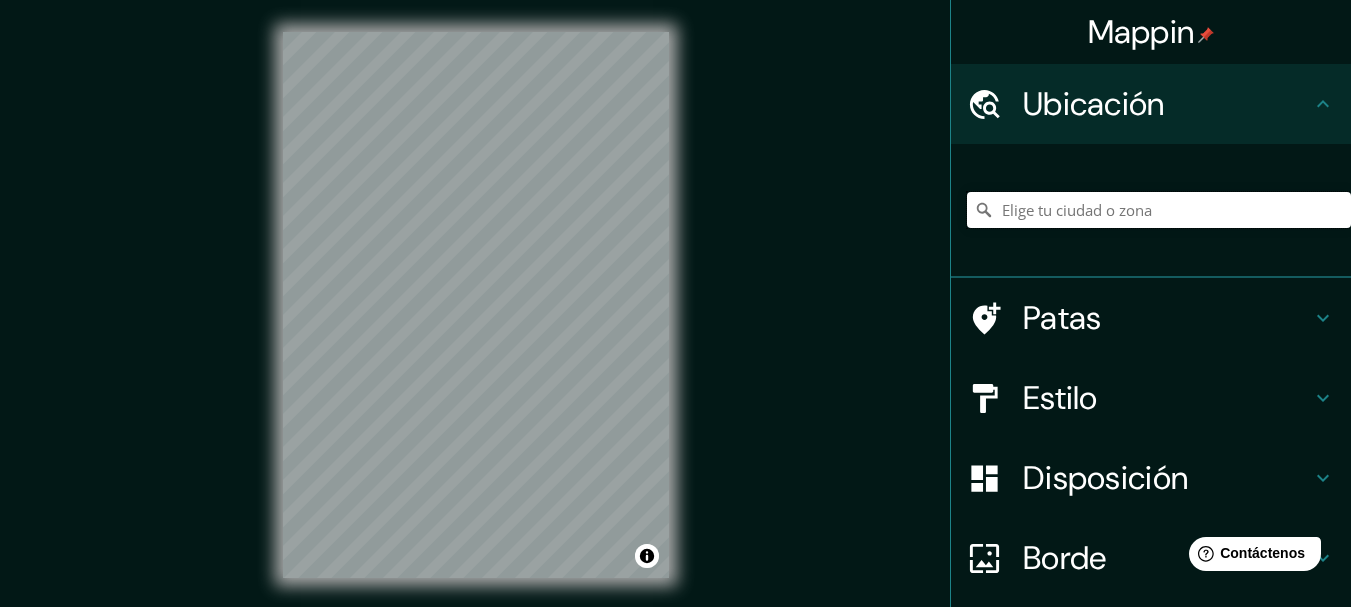 click at bounding box center (1159, 210) 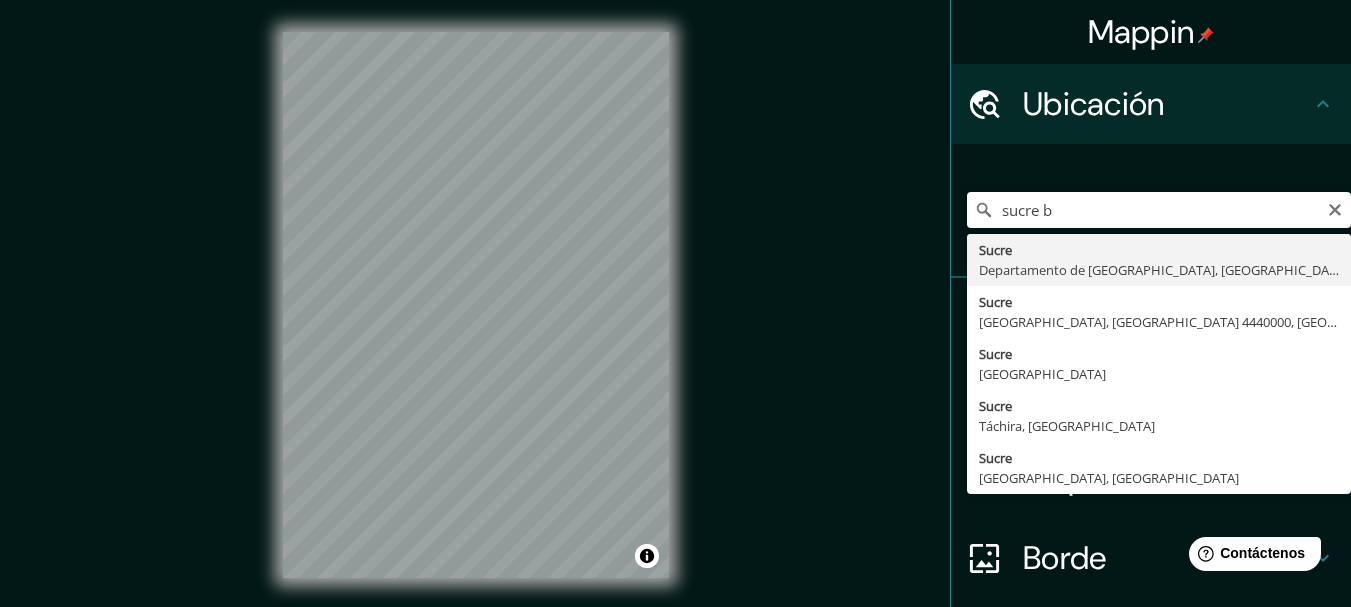 type on "[GEOGRAPHIC_DATA], Departamento de [GEOGRAPHIC_DATA], [GEOGRAPHIC_DATA]" 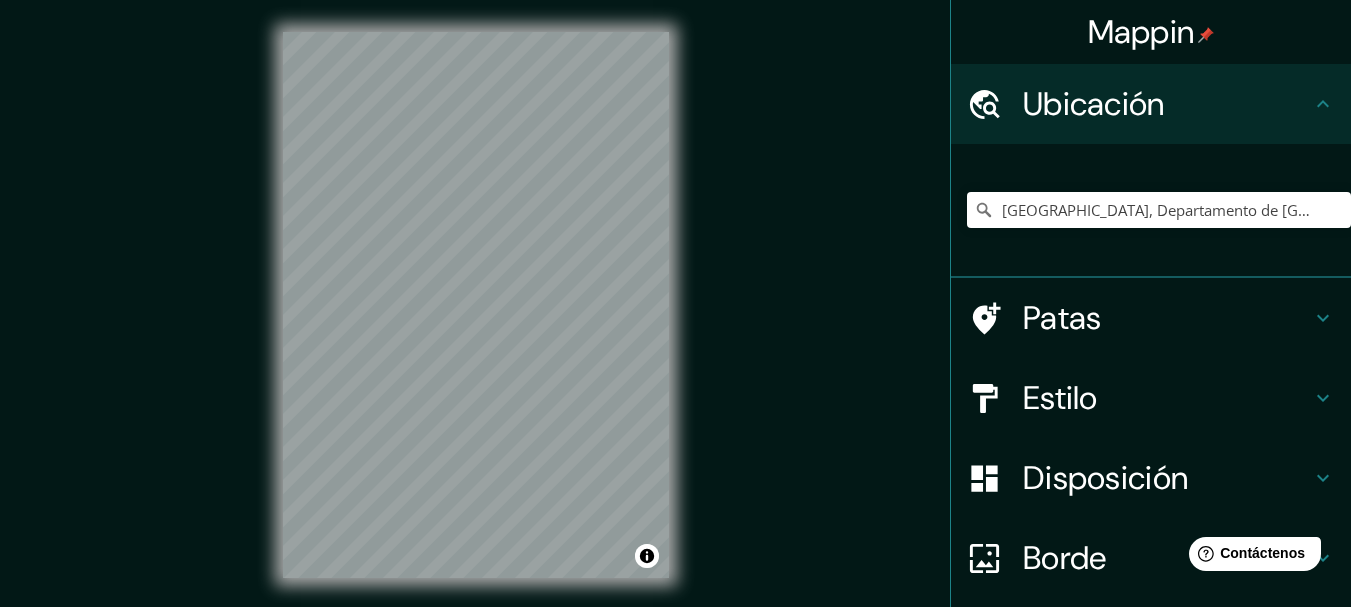 click on "Estilo" at bounding box center [1060, 398] 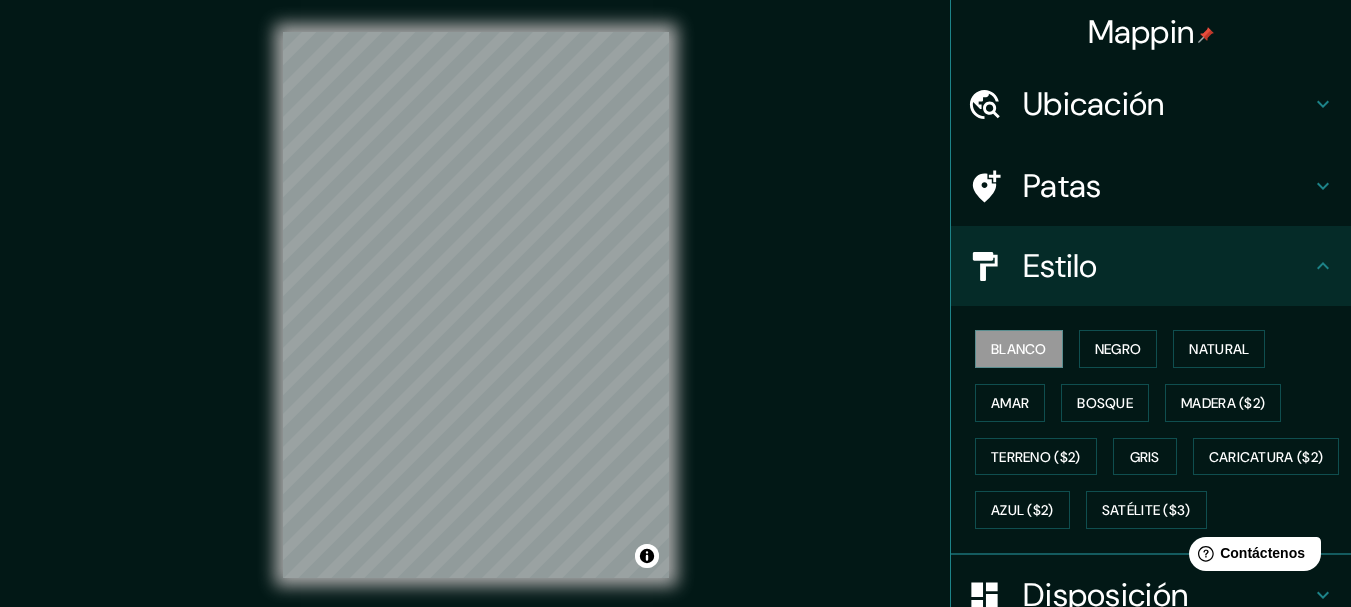click on "Blanco Negro Natural Amar Bosque Madera ($2) Terreno ($2) Gris Caricatura ($2) Azul ($2) Satélite ($3)" at bounding box center (1159, 429) 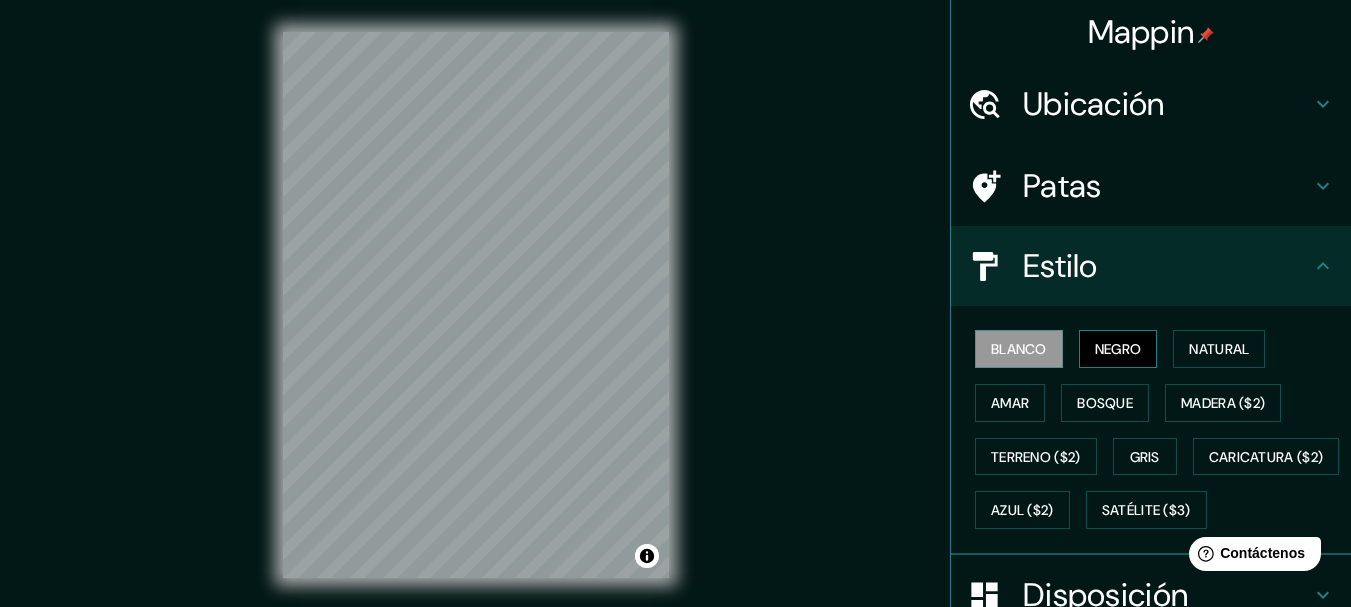click on "Negro" at bounding box center (1118, 349) 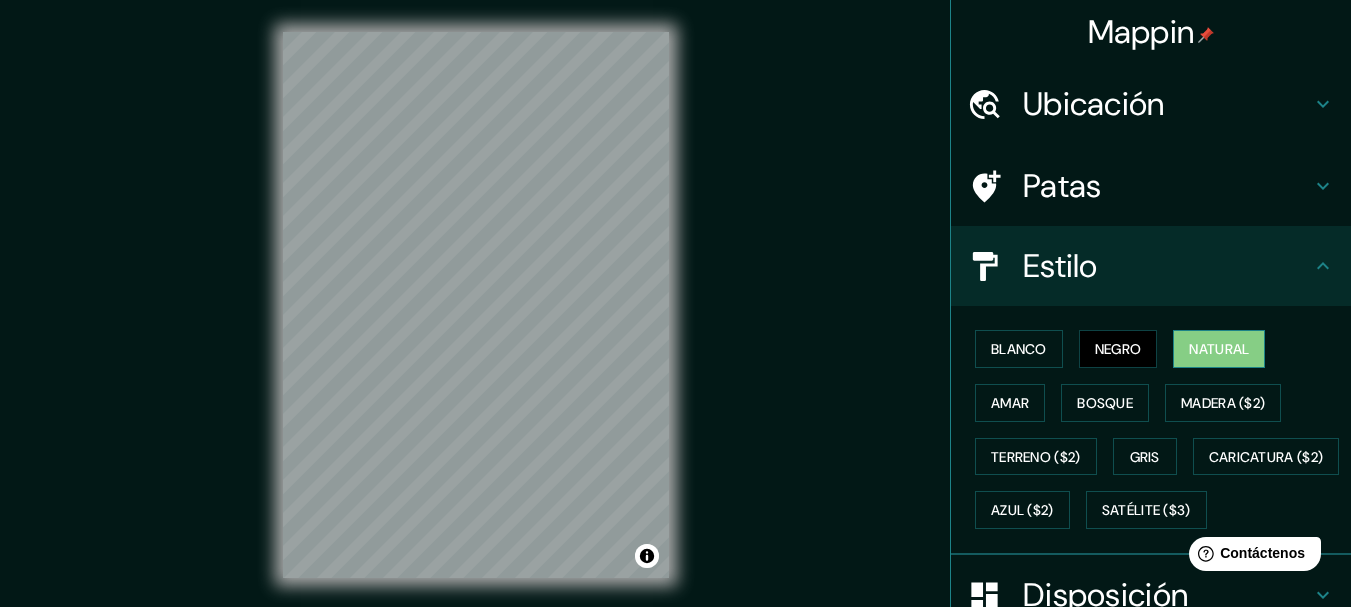click on "Natural" at bounding box center [1219, 349] 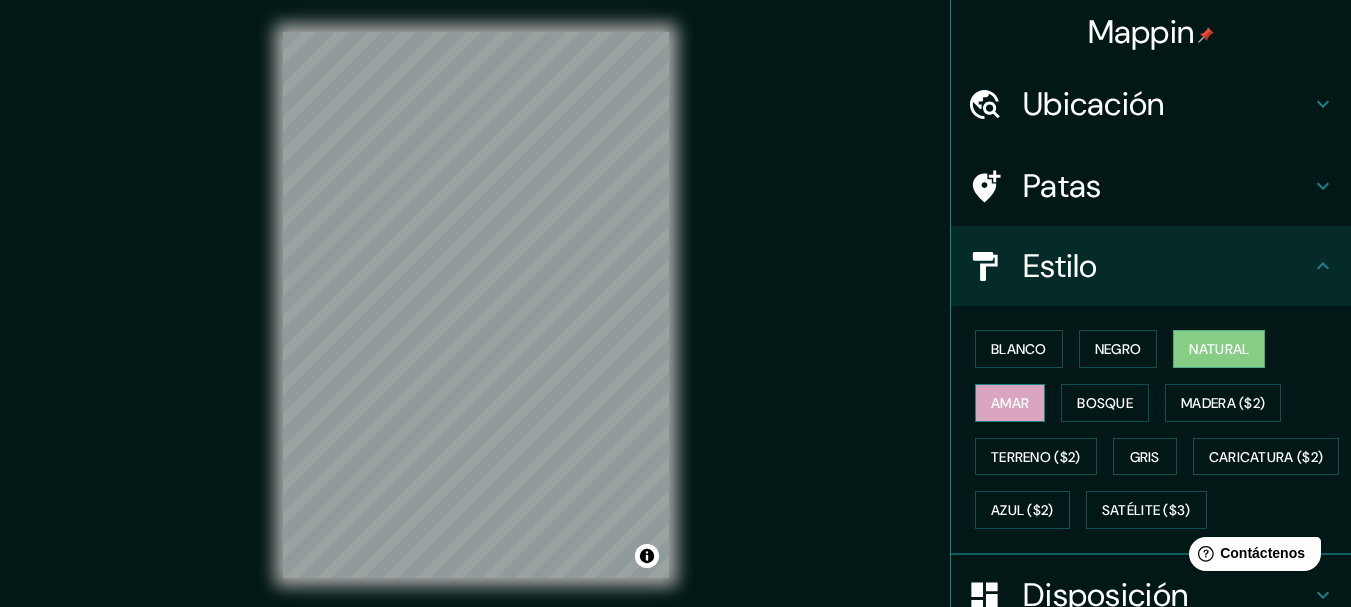 click on "Amar" at bounding box center [1010, 403] 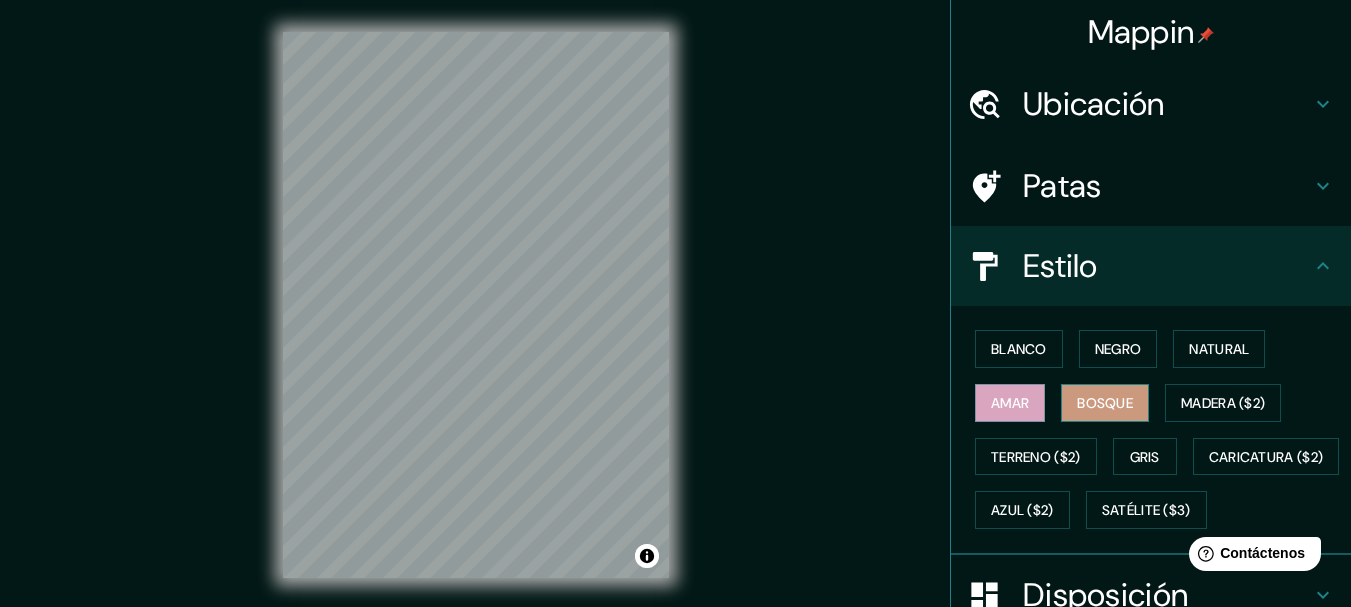 click on "Bosque" at bounding box center (1105, 403) 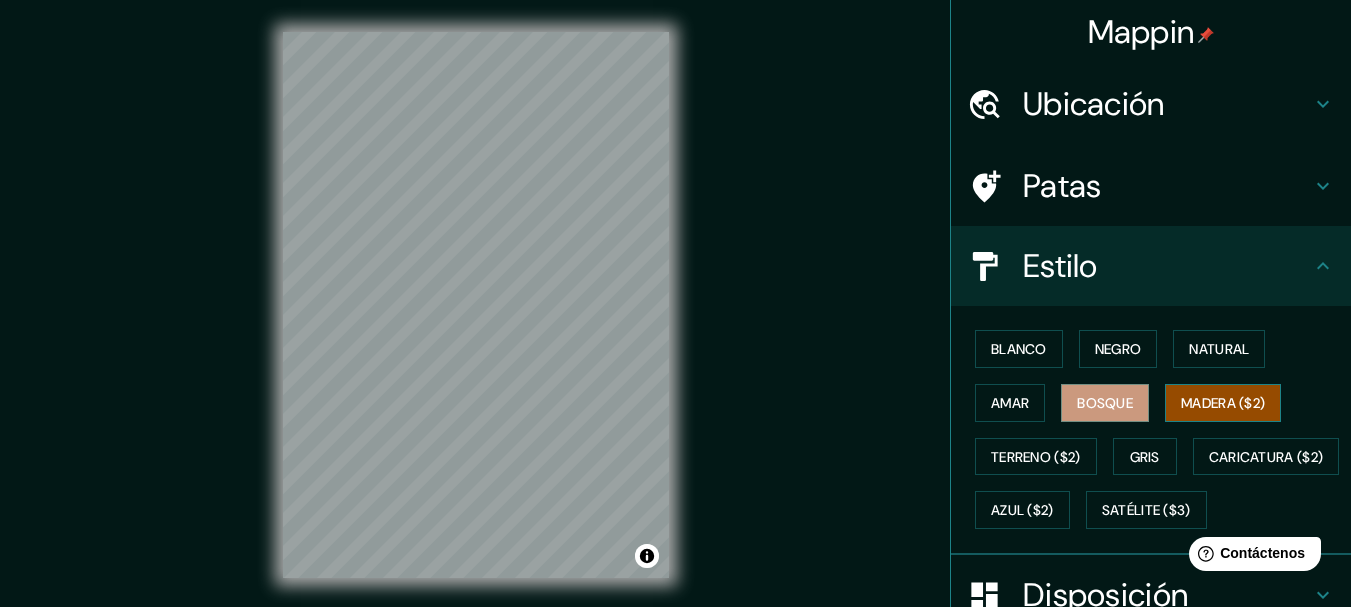 click on "Madera ($2)" at bounding box center (1223, 403) 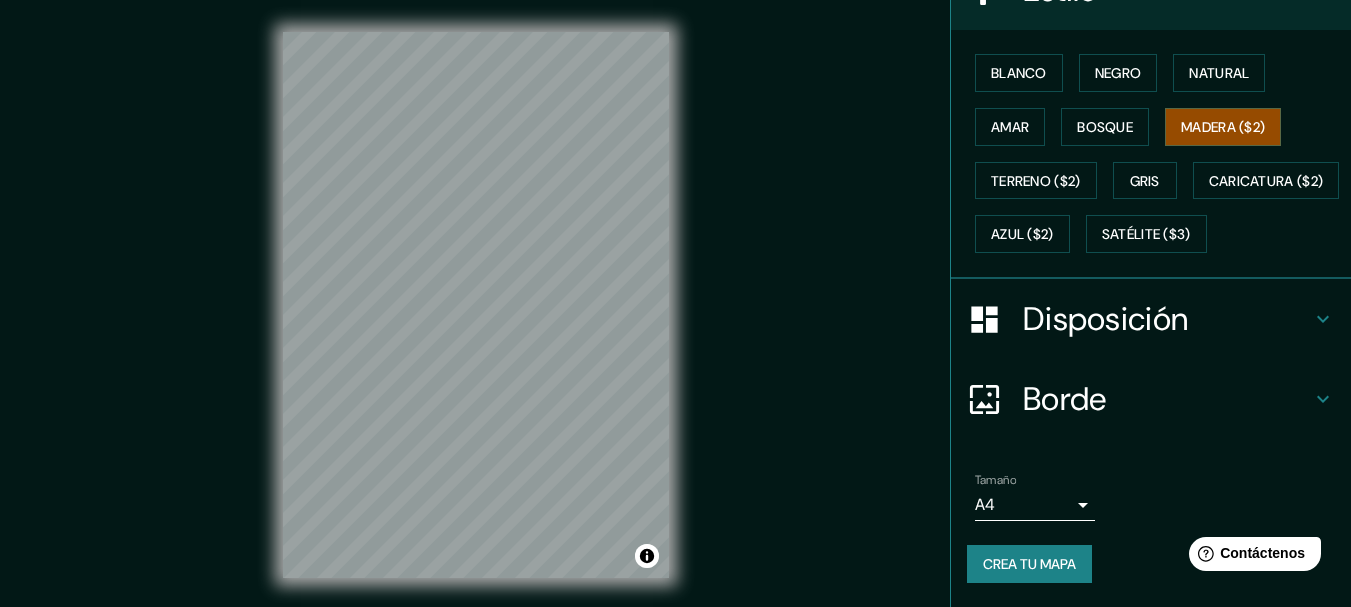 scroll, scrollTop: 329, scrollLeft: 0, axis: vertical 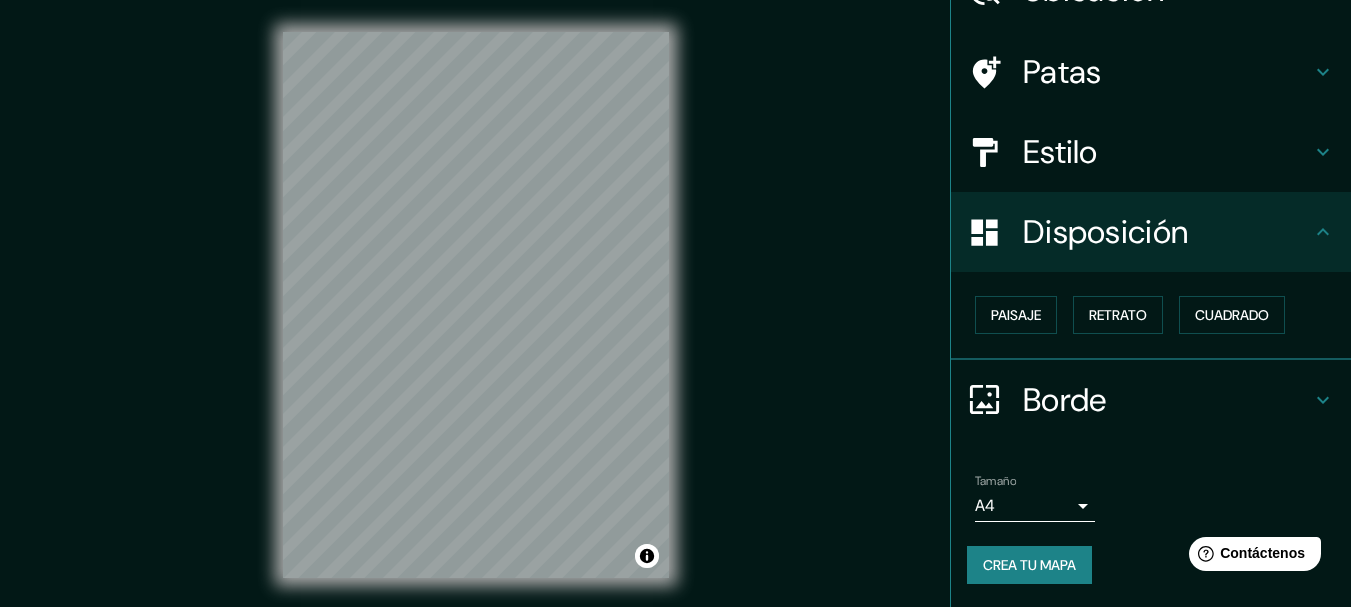 click on "Borde" at bounding box center (1167, 400) 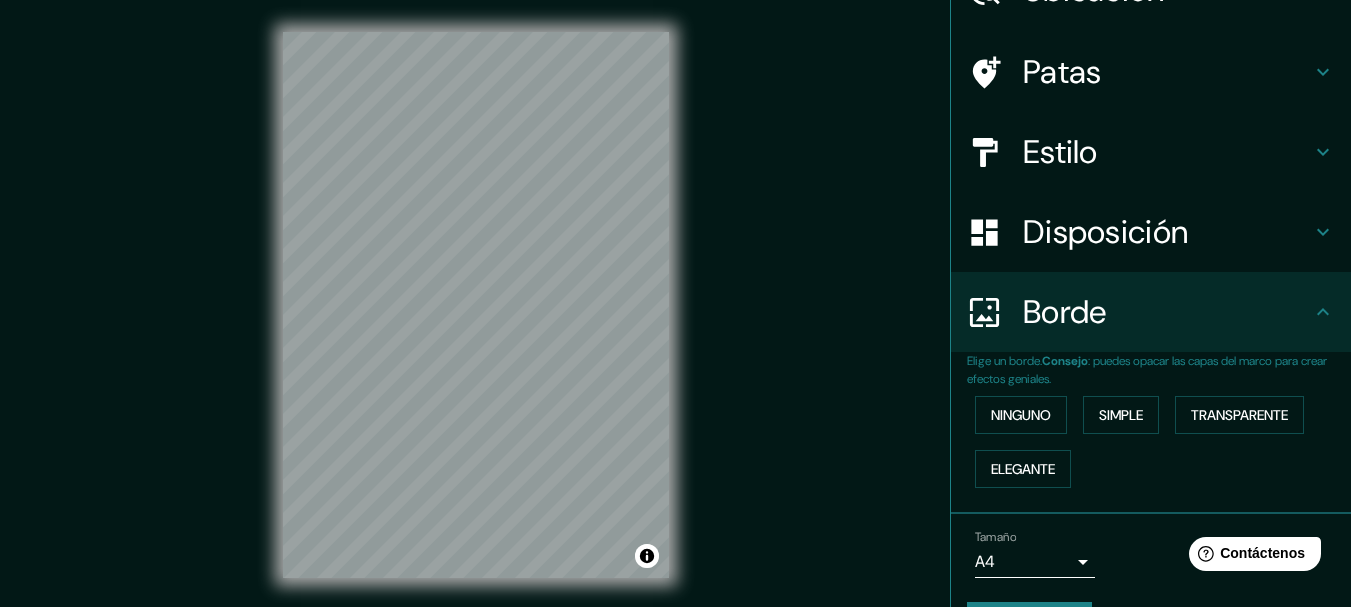 click on "Mappin Ubicación [GEOGRAPHIC_DATA], Departamento de [GEOGRAPHIC_DATA], [GEOGRAPHIC_DATA] Patas Estilo Disposición Borde Elige un borde.  Consejo  : puedes opacar las capas del marco para crear efectos geniales. Ninguno Simple Transparente Elegante Tamaño A4 single Crea tu mapa © Mapbox   © OpenStreetMap   Improve this map Si tiene algún problema, sugerencia o inquietud, envíe un correo electrónico a  [EMAIL_ADDRESS][DOMAIN_NAME]  .   . . Texto original Valora esta traducción Tu opinión servirá para ayudar a mejorar el Traductor de Google" at bounding box center (675, 303) 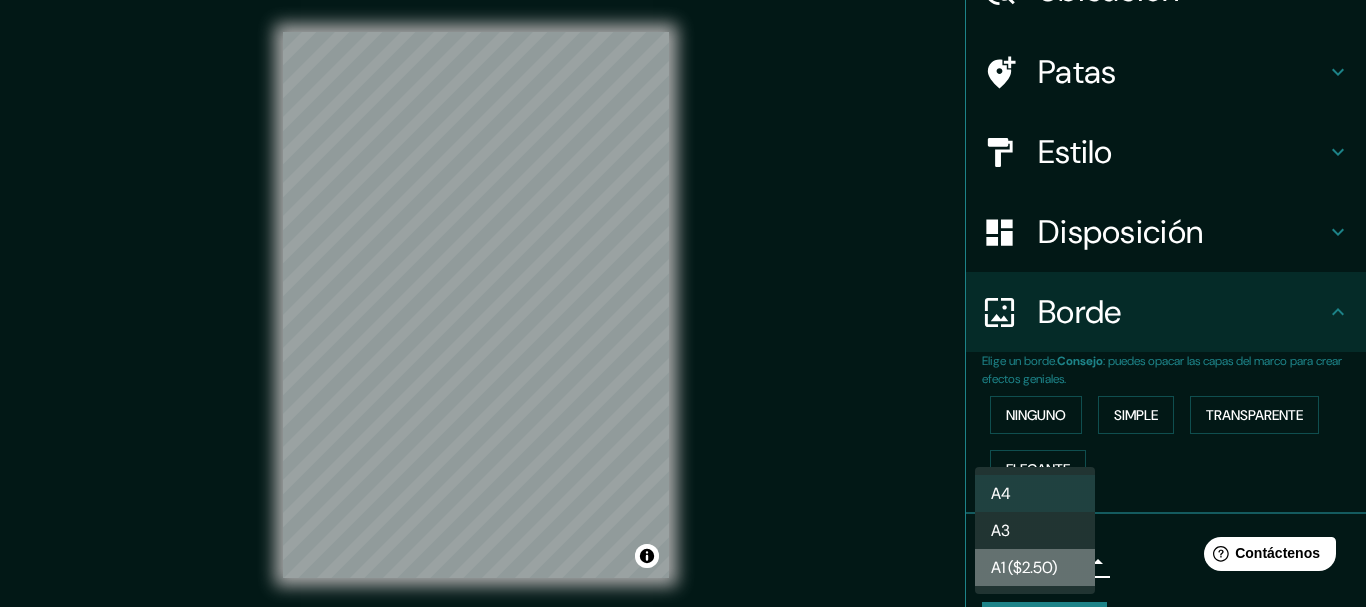 click on "A1 ($2.50)" at bounding box center (1024, 567) 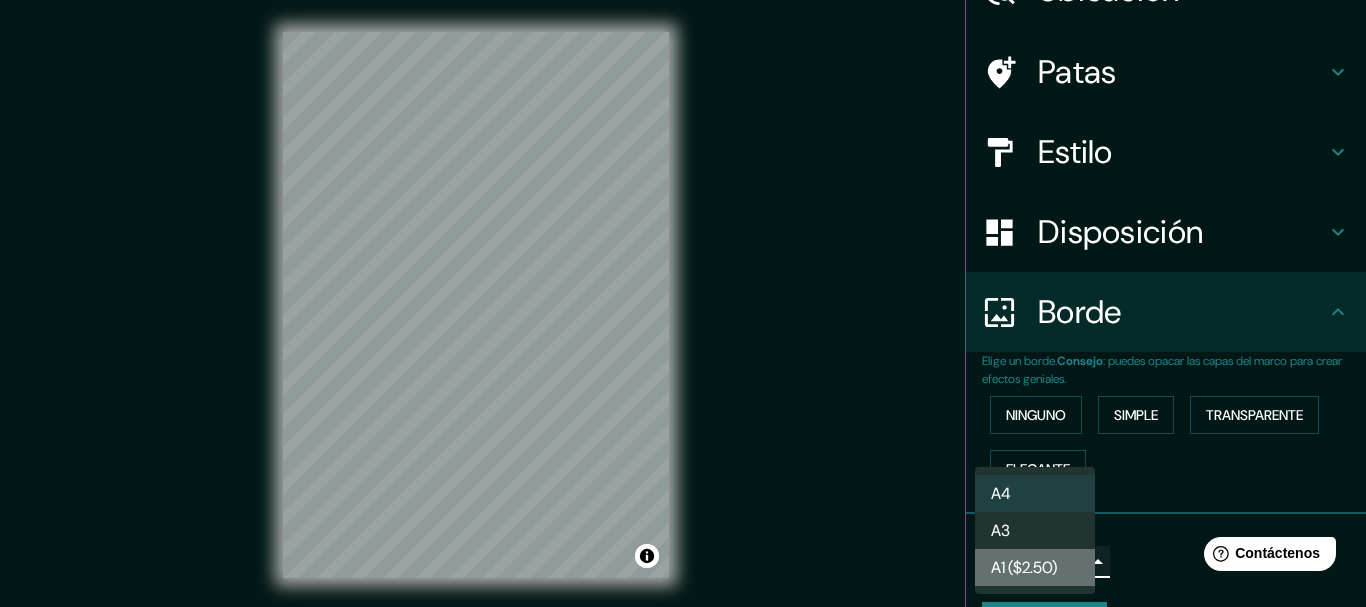 type on "a3" 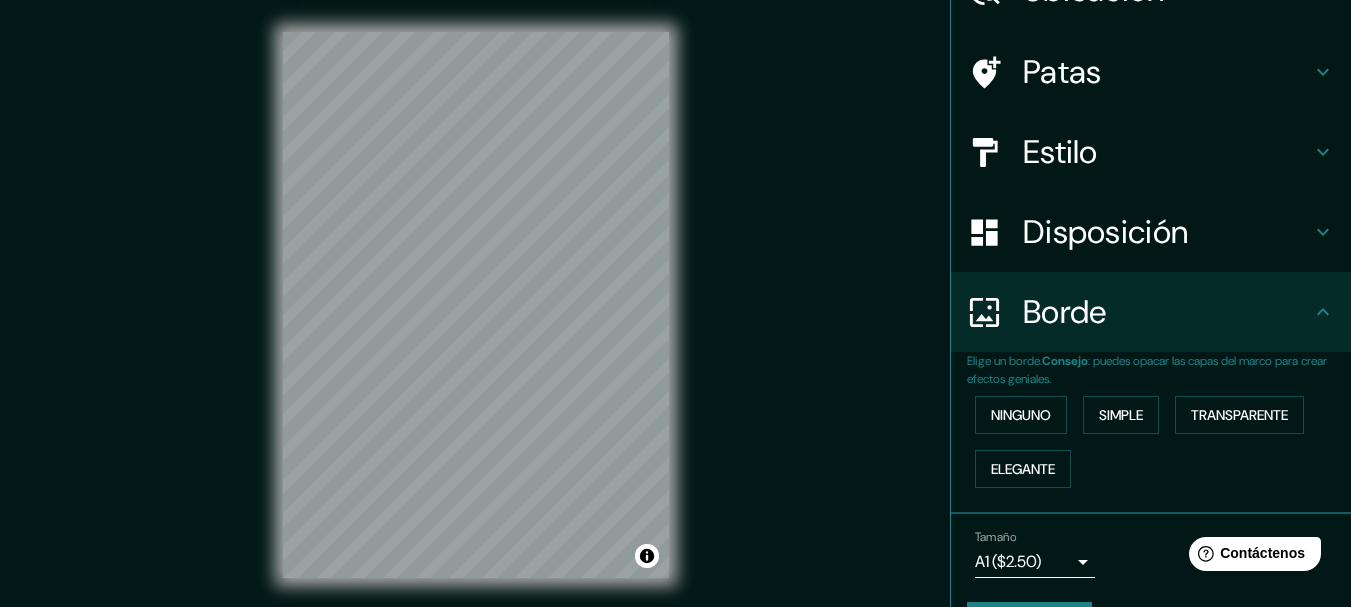 click on "Disposición" at bounding box center [1105, 232] 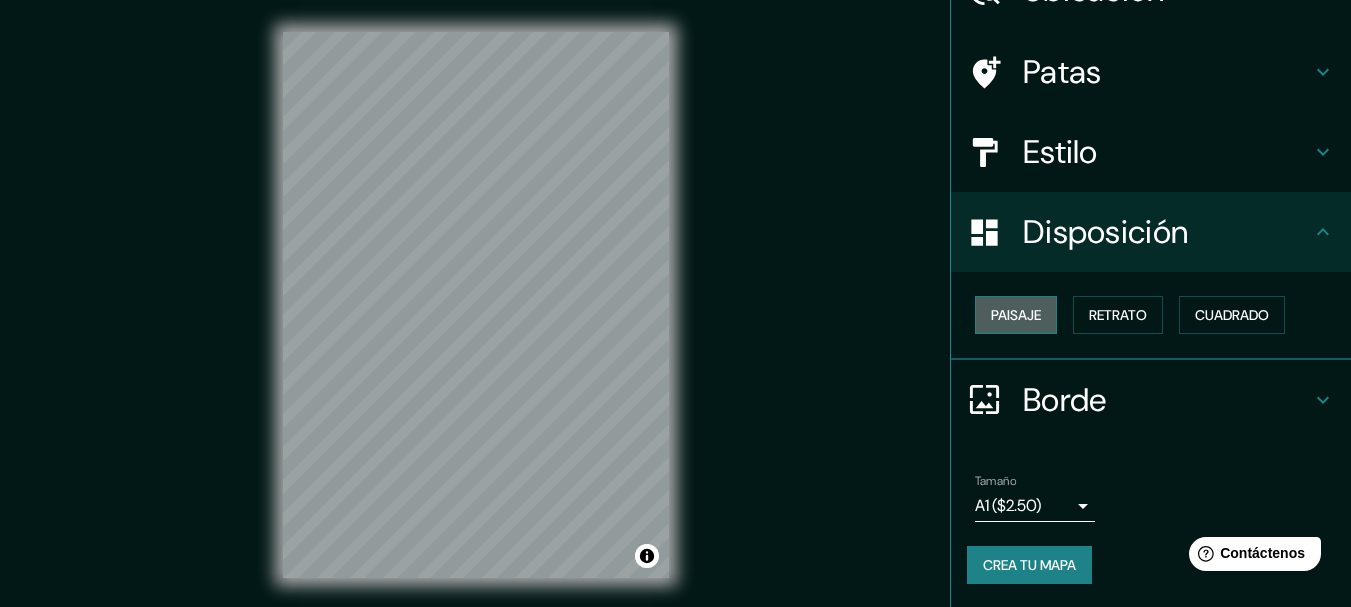 click on "Paisaje" at bounding box center [1016, 315] 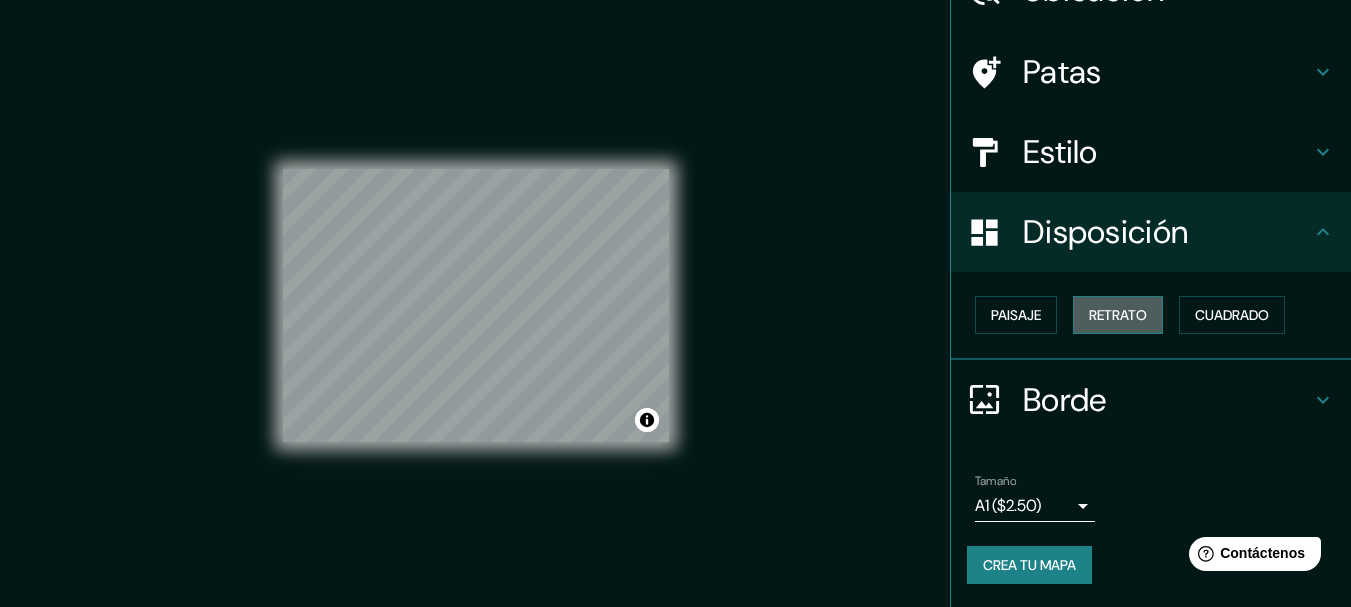click on "Retrato" at bounding box center [1118, 315] 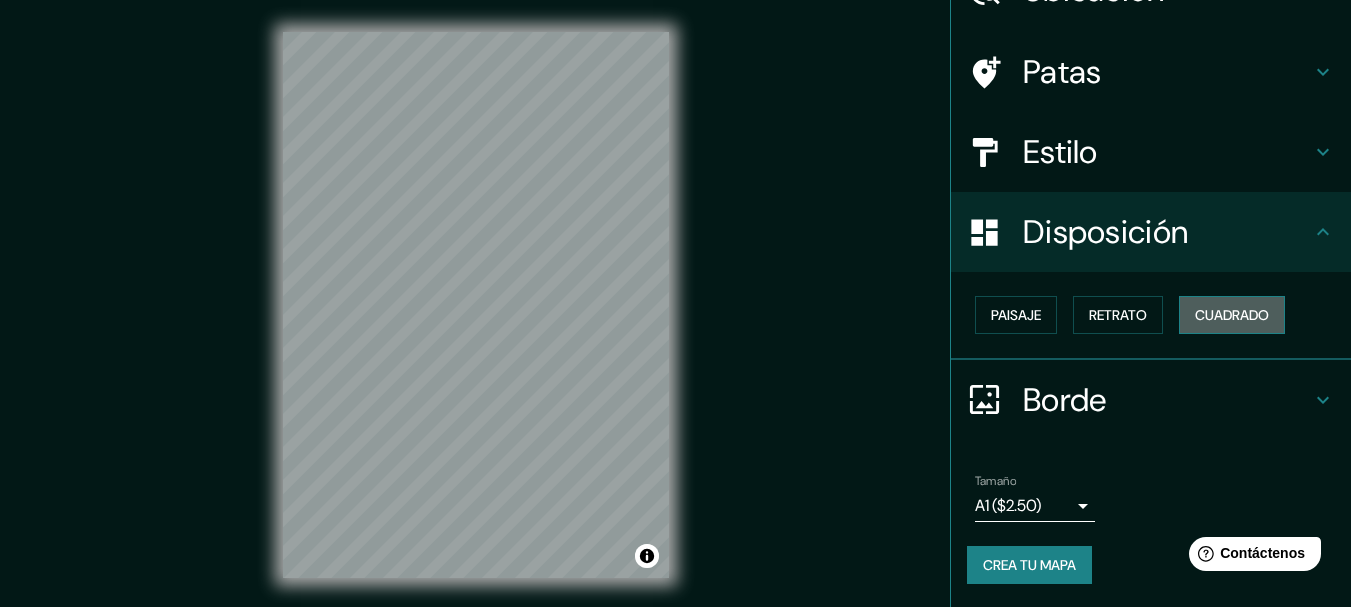 click on "Cuadrado" at bounding box center (1232, 315) 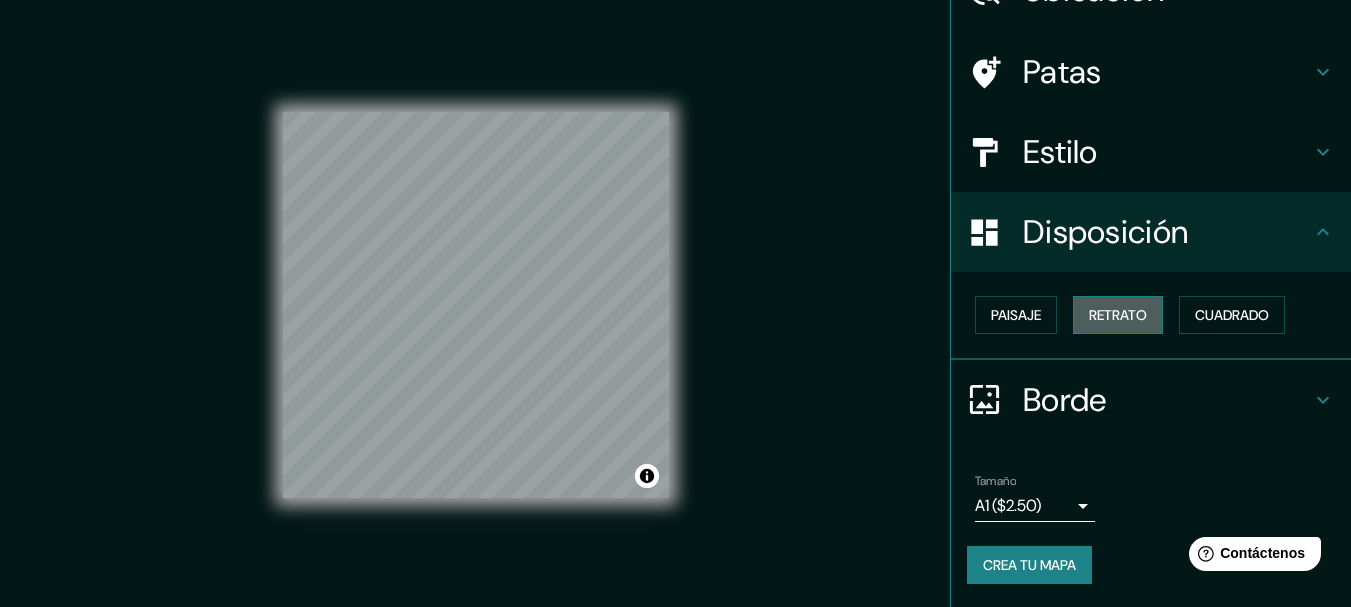 click on "Retrato" at bounding box center (1118, 315) 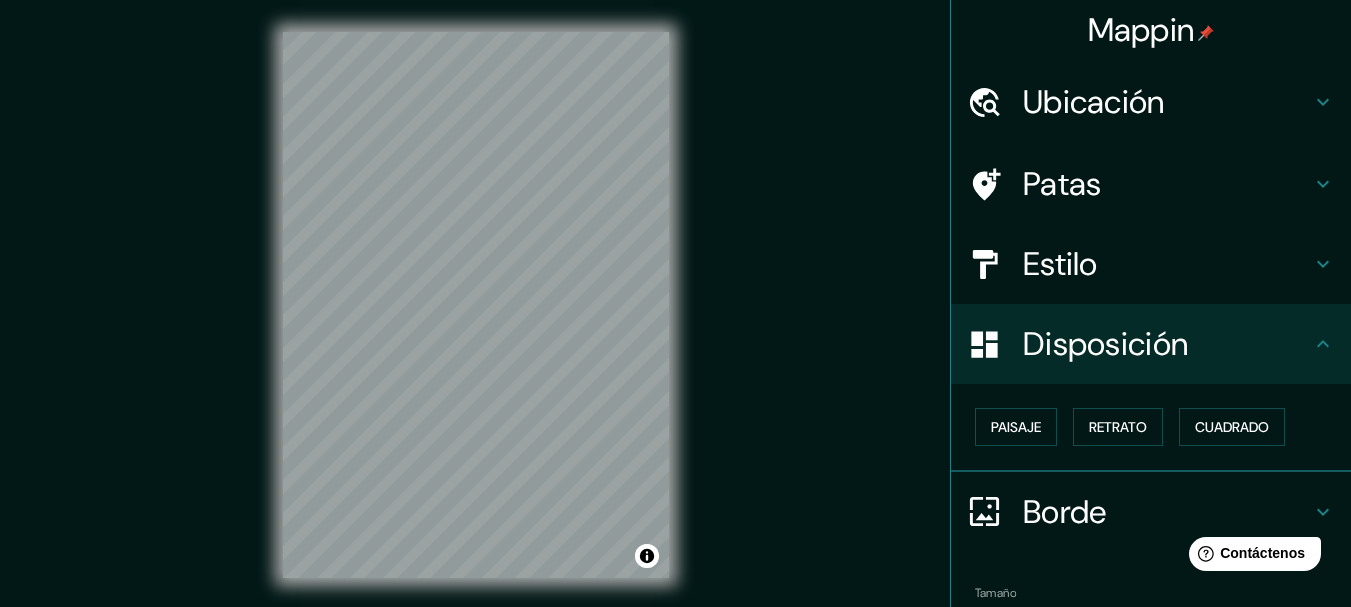 scroll, scrollTop: 0, scrollLeft: 0, axis: both 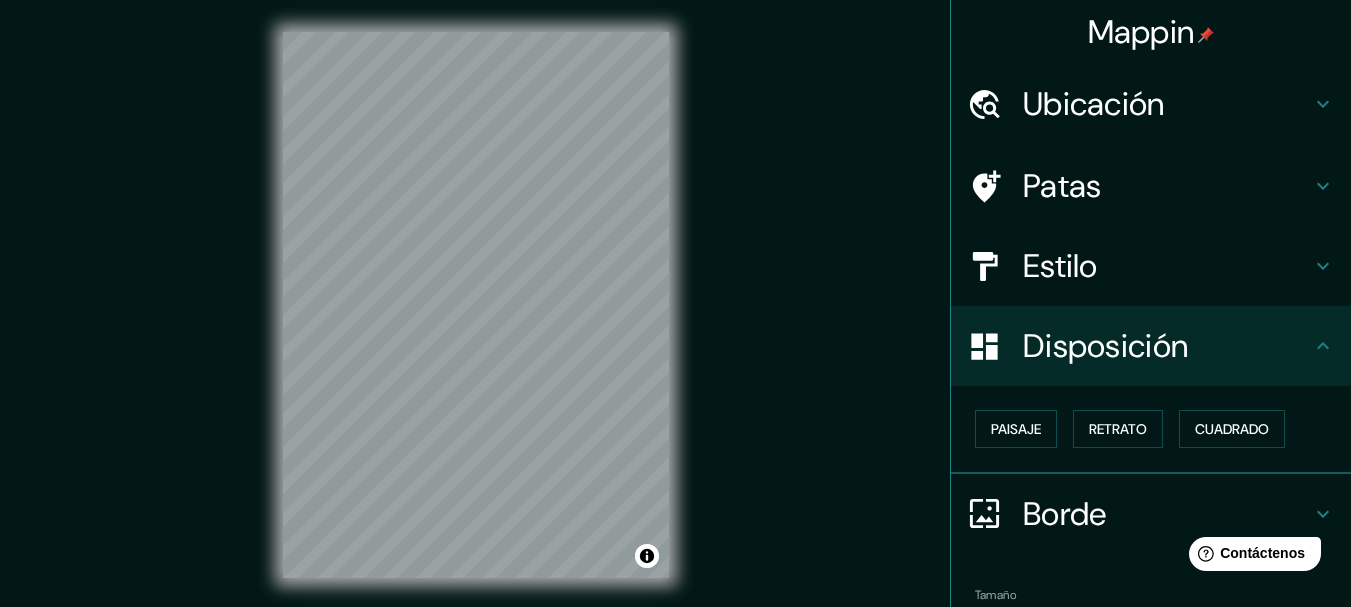click on "Estilo" at bounding box center [1060, 266] 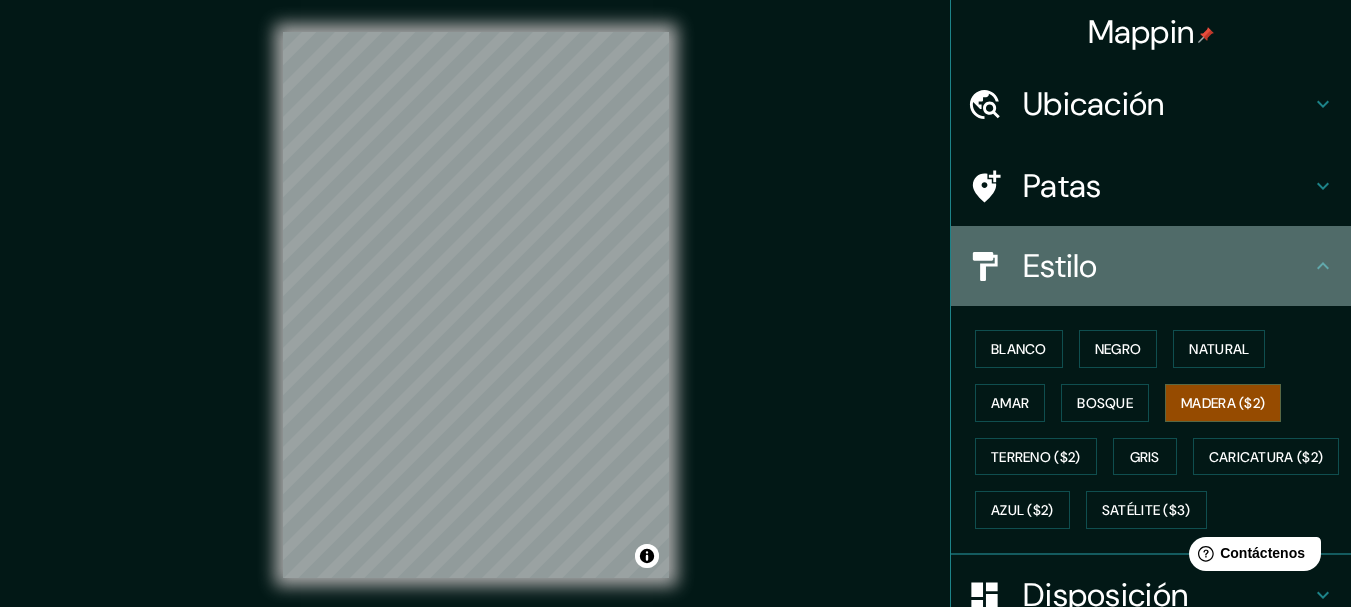 click on "Estilo" at bounding box center [1060, 266] 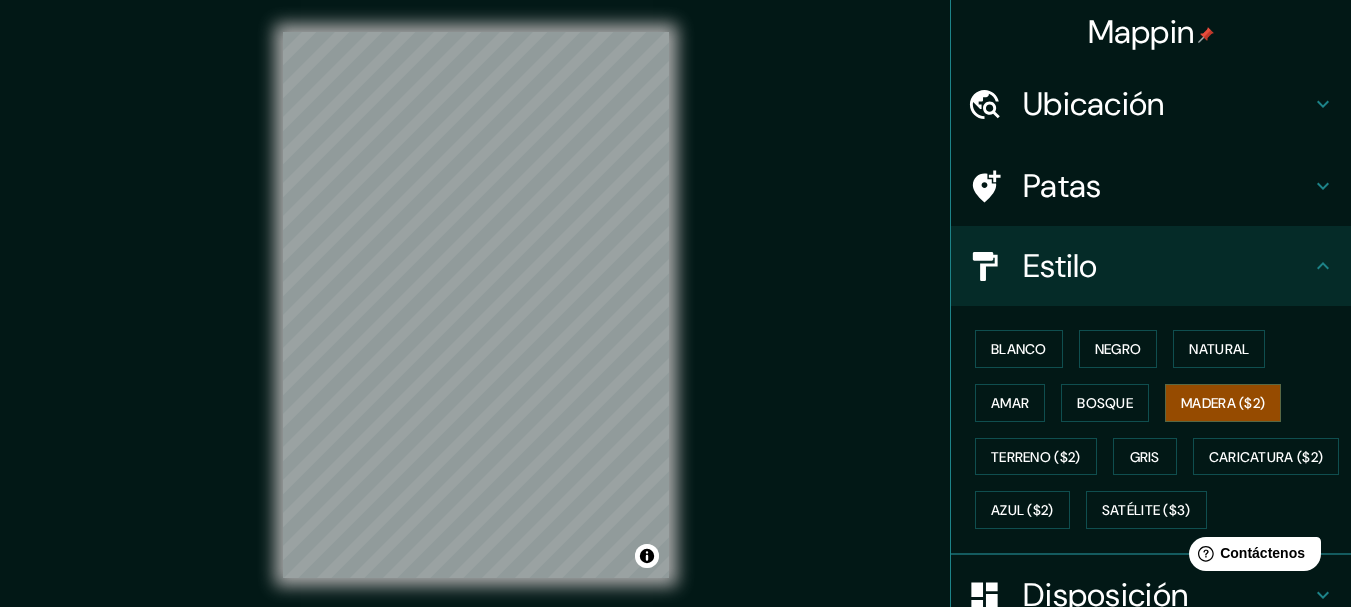 click 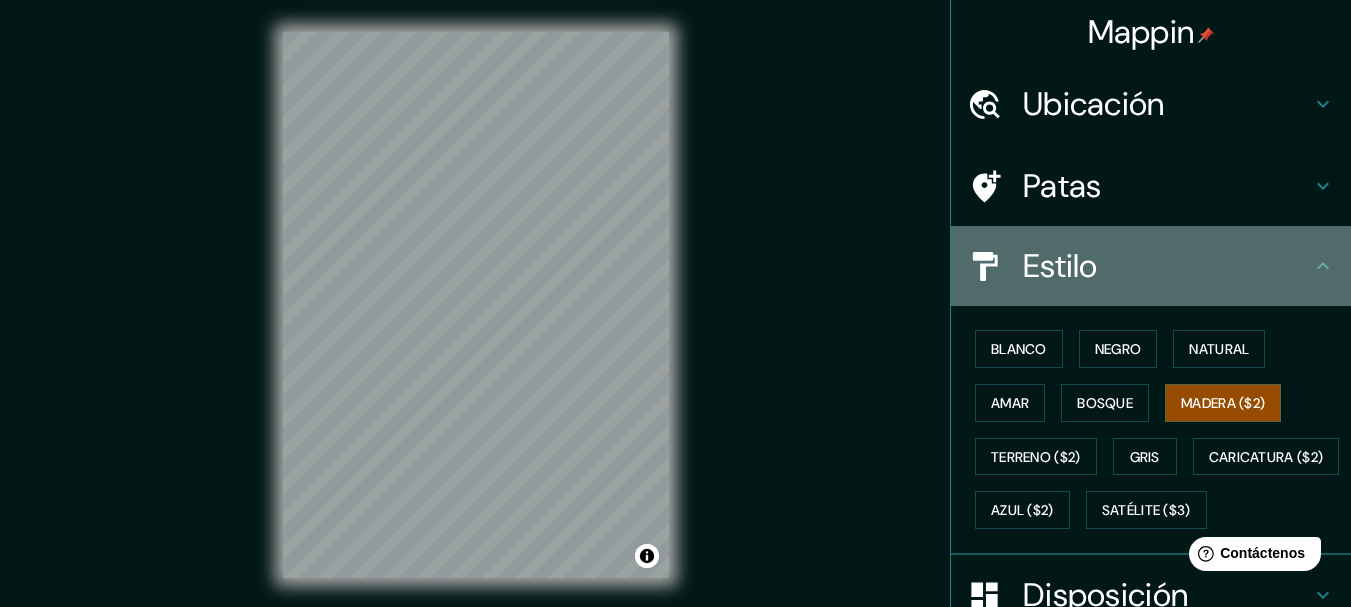 click 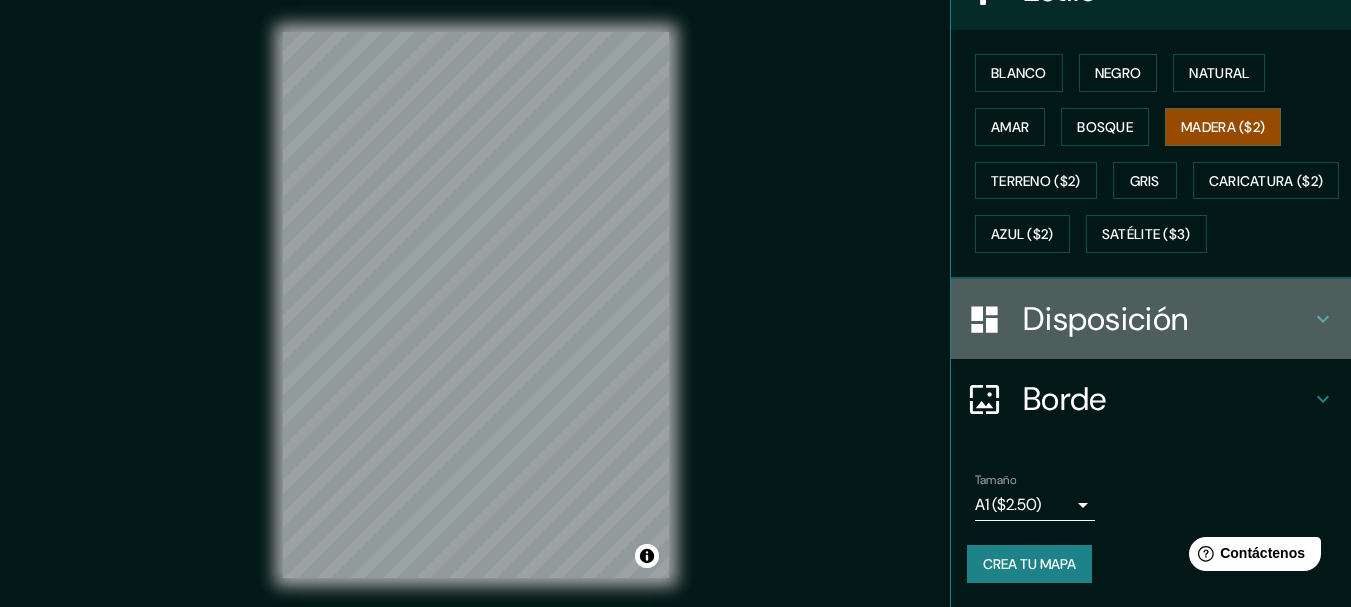 click 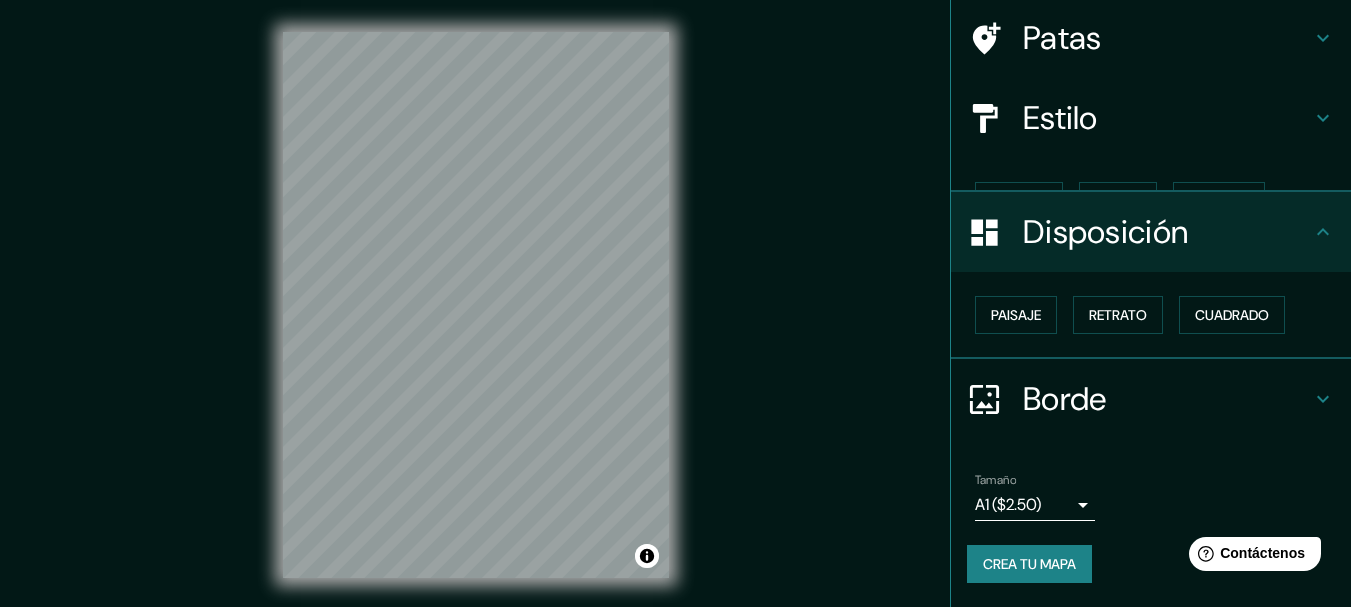 scroll, scrollTop: 114, scrollLeft: 0, axis: vertical 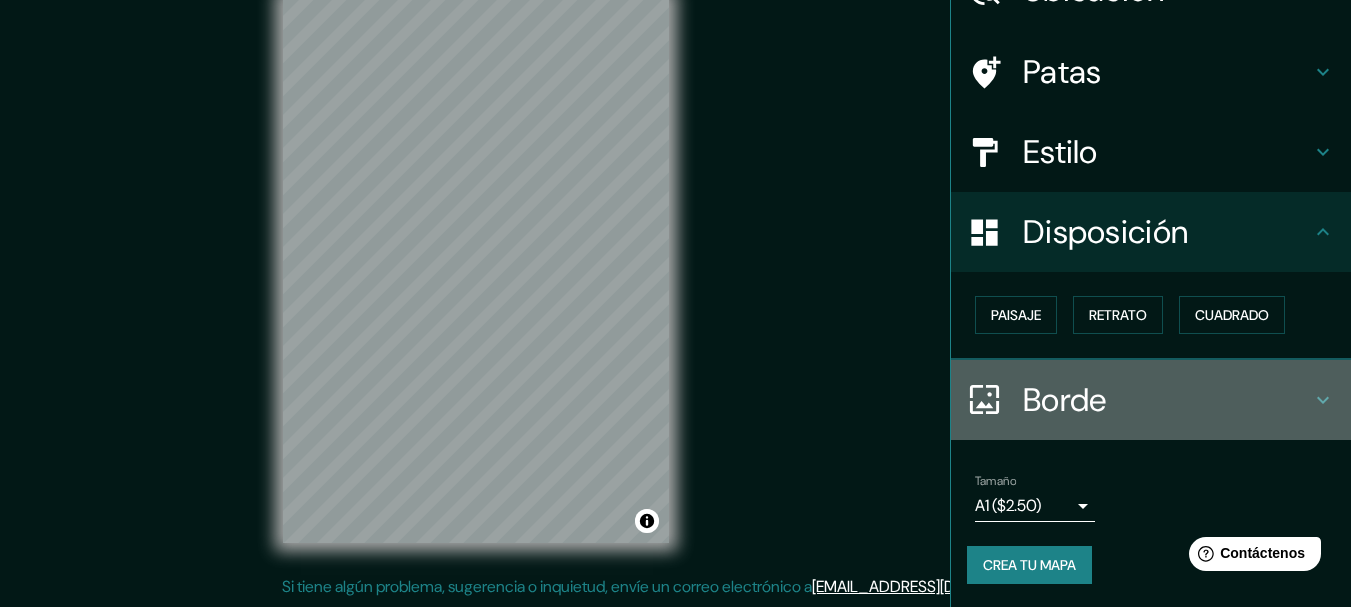click on "Borde" at bounding box center (1065, 400) 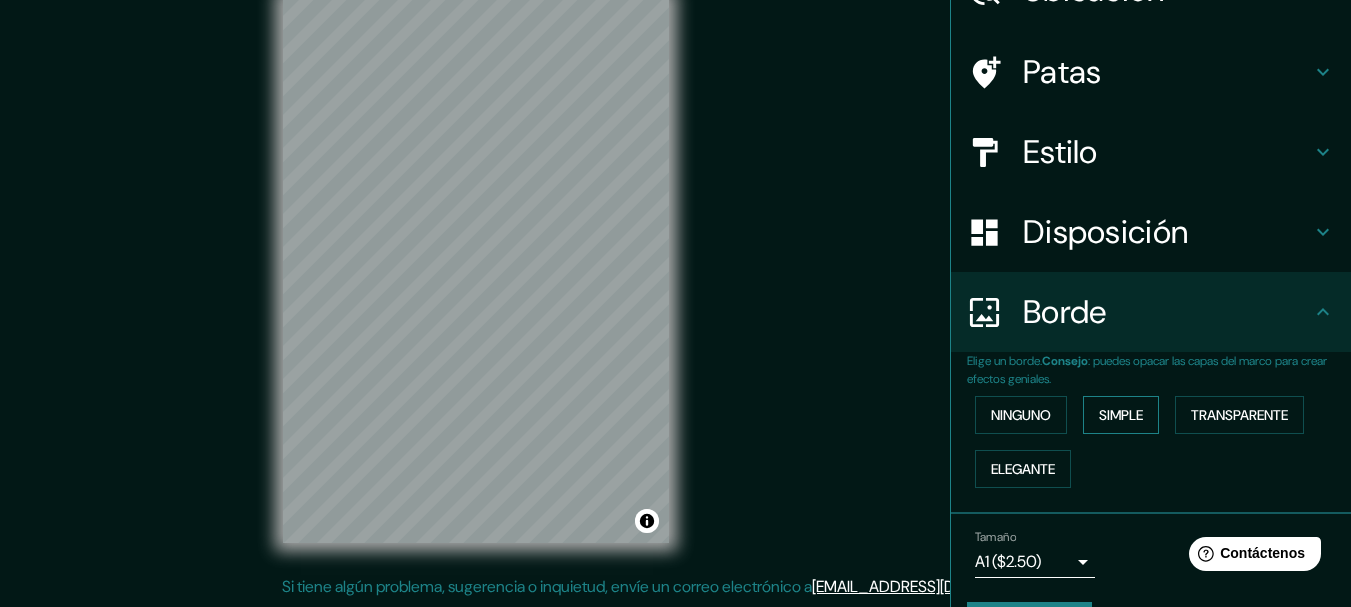 drag, startPoint x: 1141, startPoint y: 411, endPoint x: 1074, endPoint y: 411, distance: 67 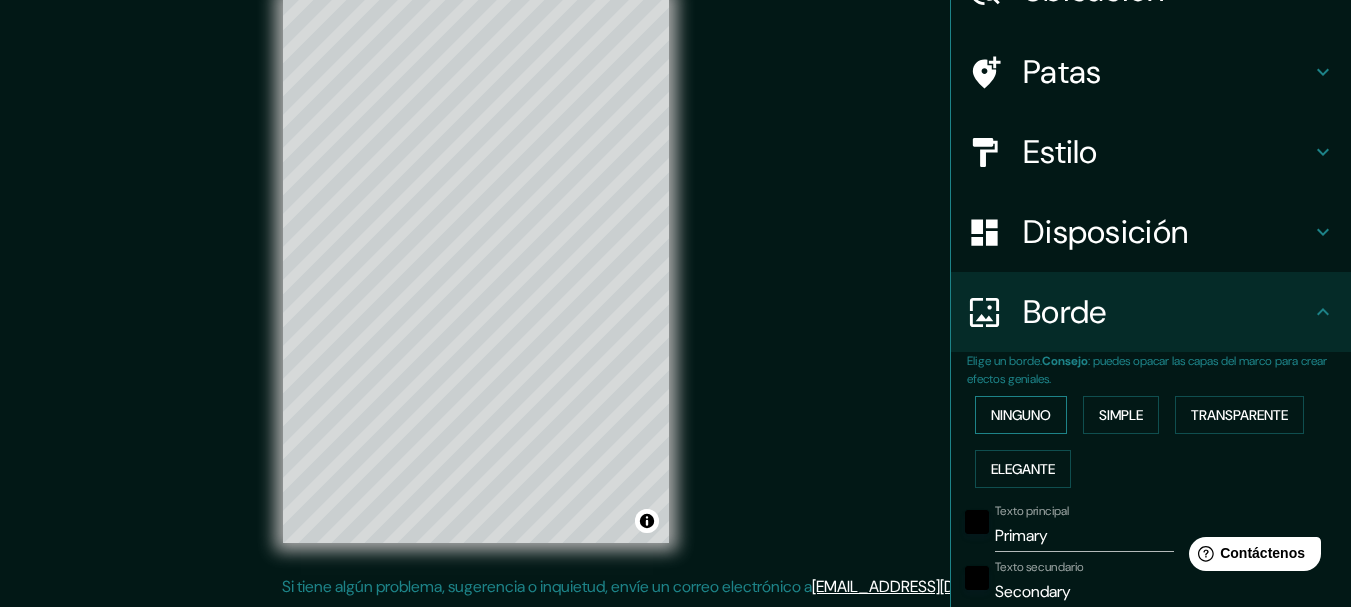 click on "Ninguno" at bounding box center [1021, 415] 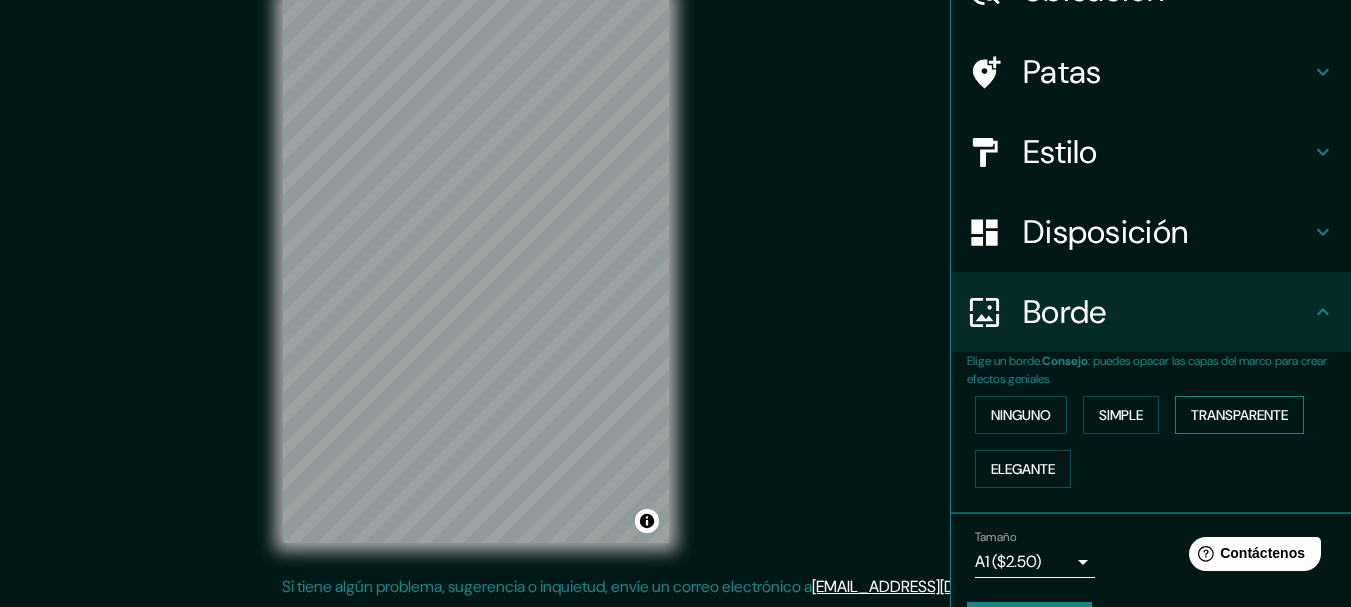 click on "Transparente" at bounding box center [1239, 415] 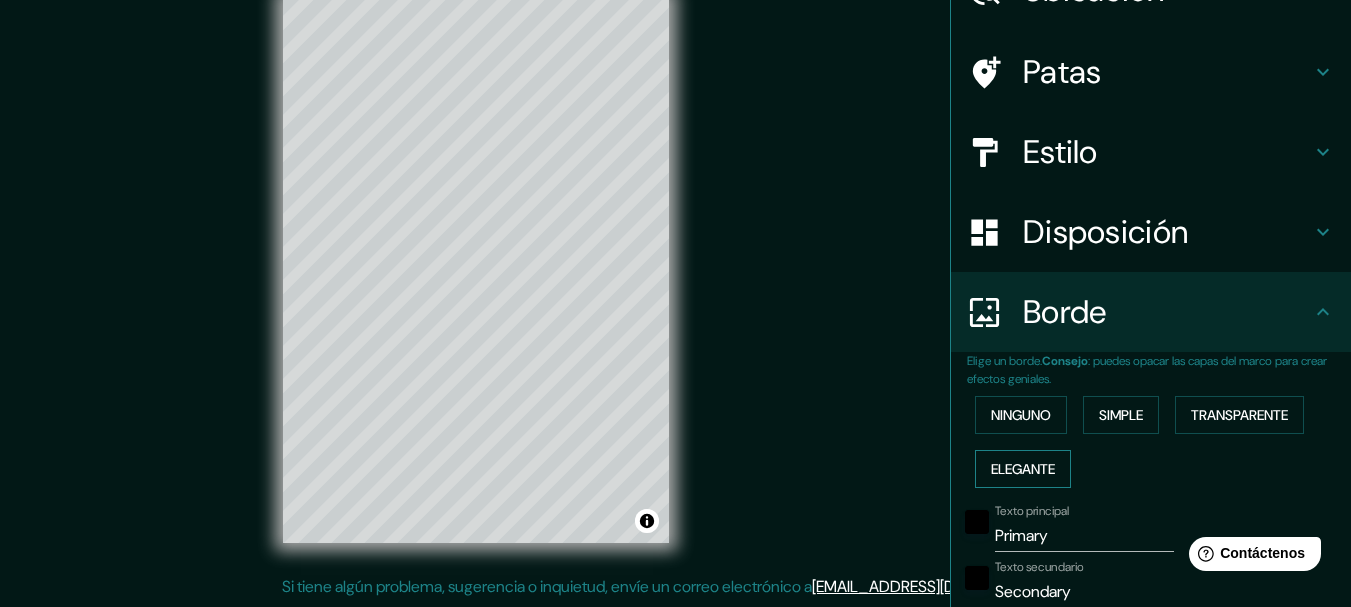 click on "Elegante" at bounding box center [1023, 469] 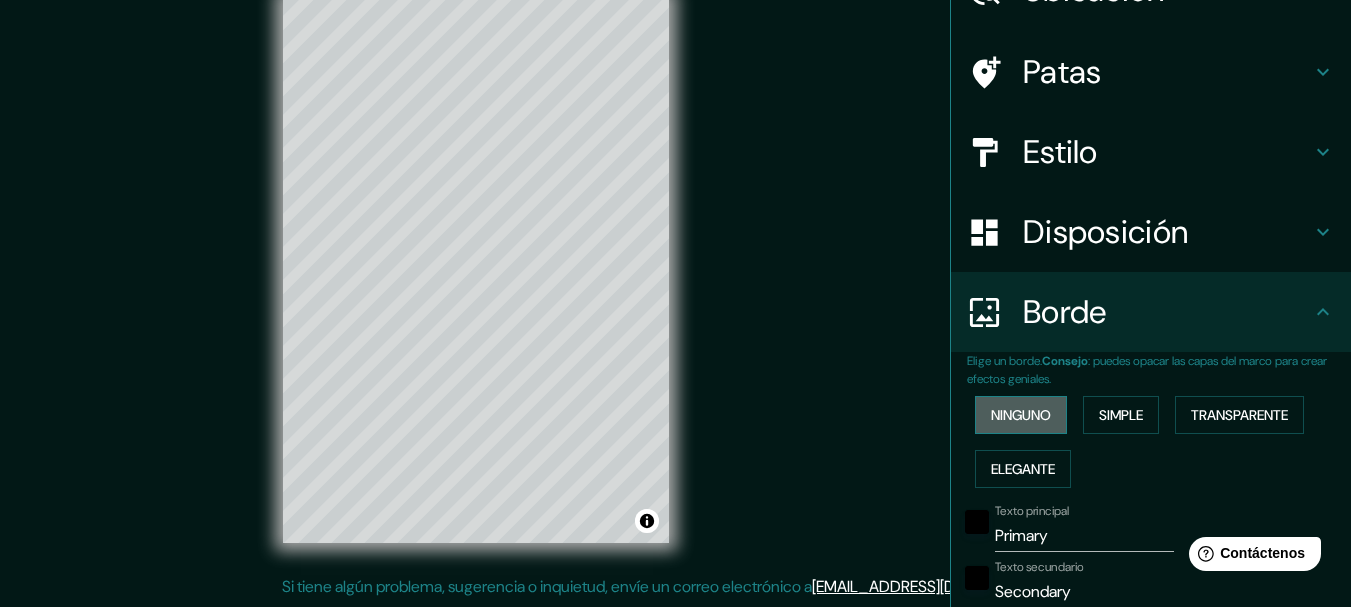 click on "Ninguno" at bounding box center (1021, 415) 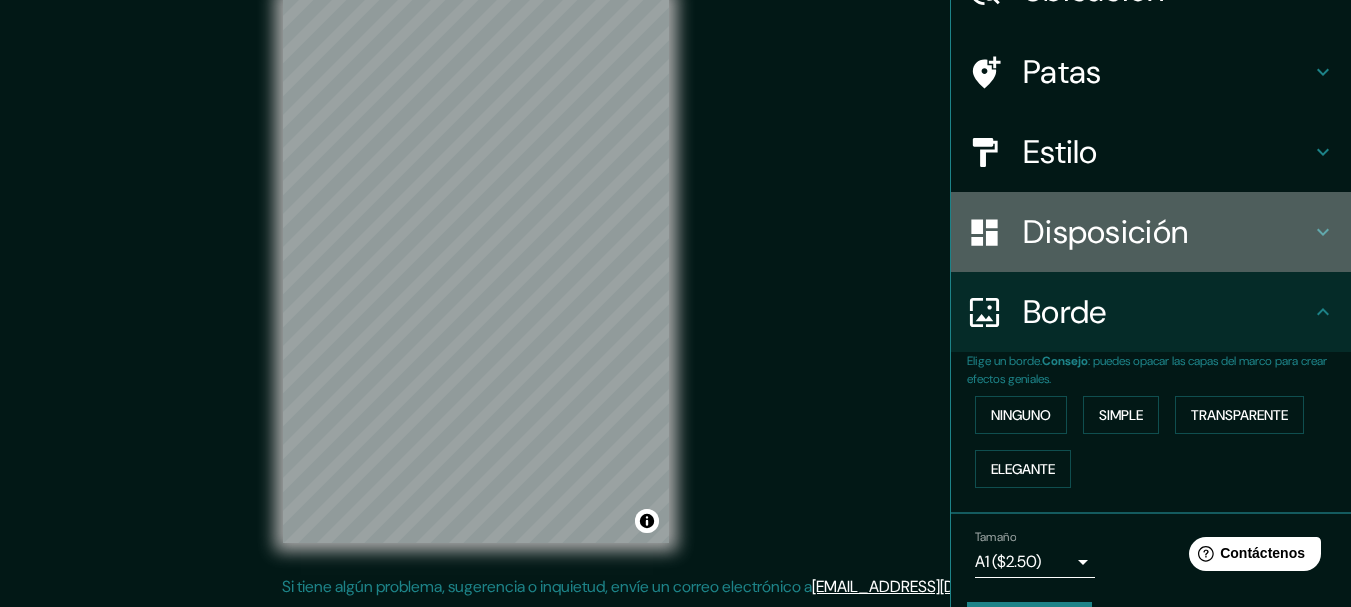 click on "Disposición" at bounding box center (1105, 232) 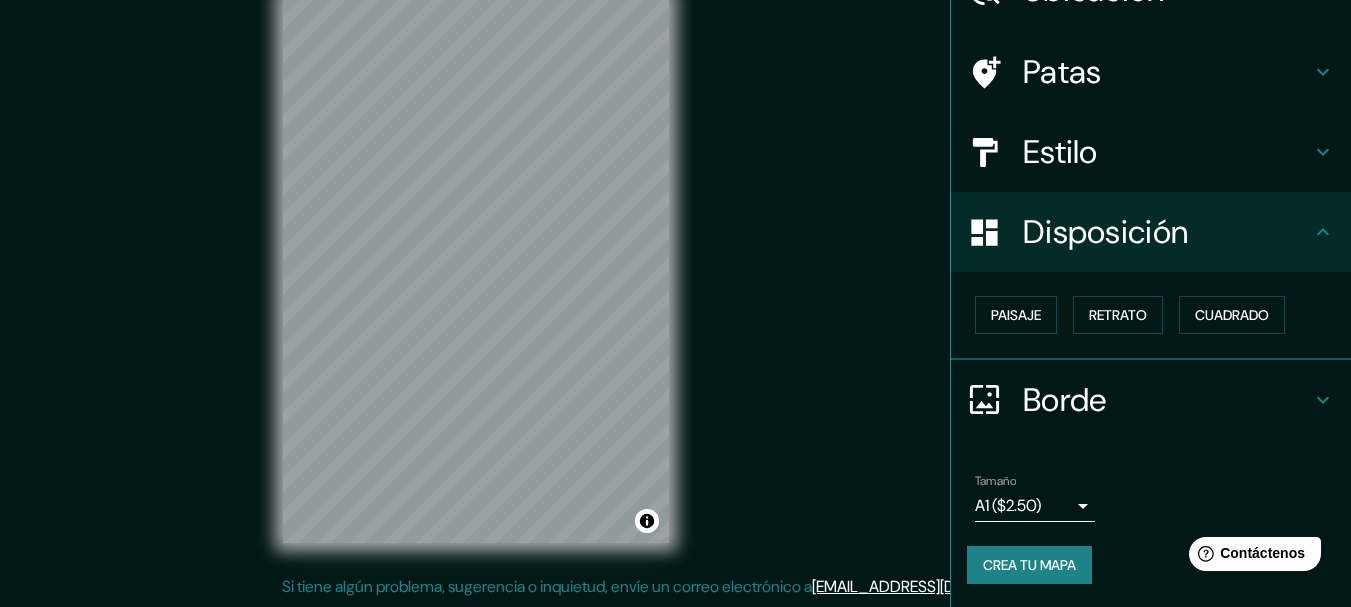 click on "Estilo" at bounding box center [1167, 152] 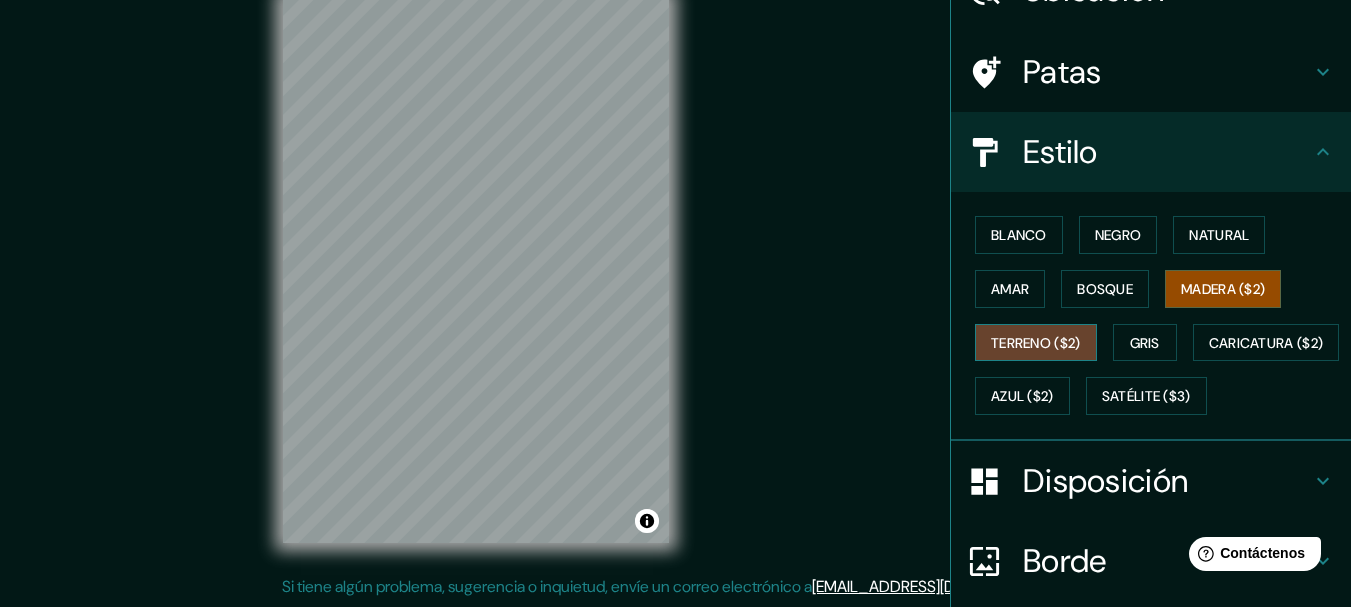 click on "Terreno ($2)" at bounding box center (1036, 343) 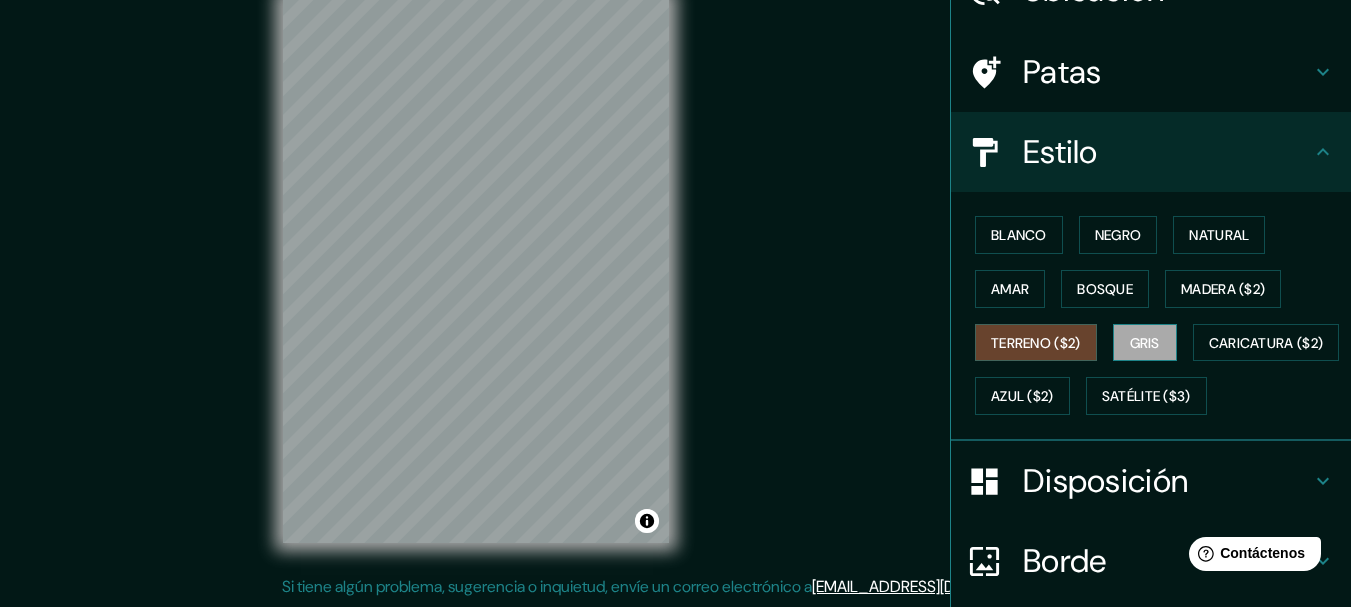 click on "Gris" at bounding box center [1145, 343] 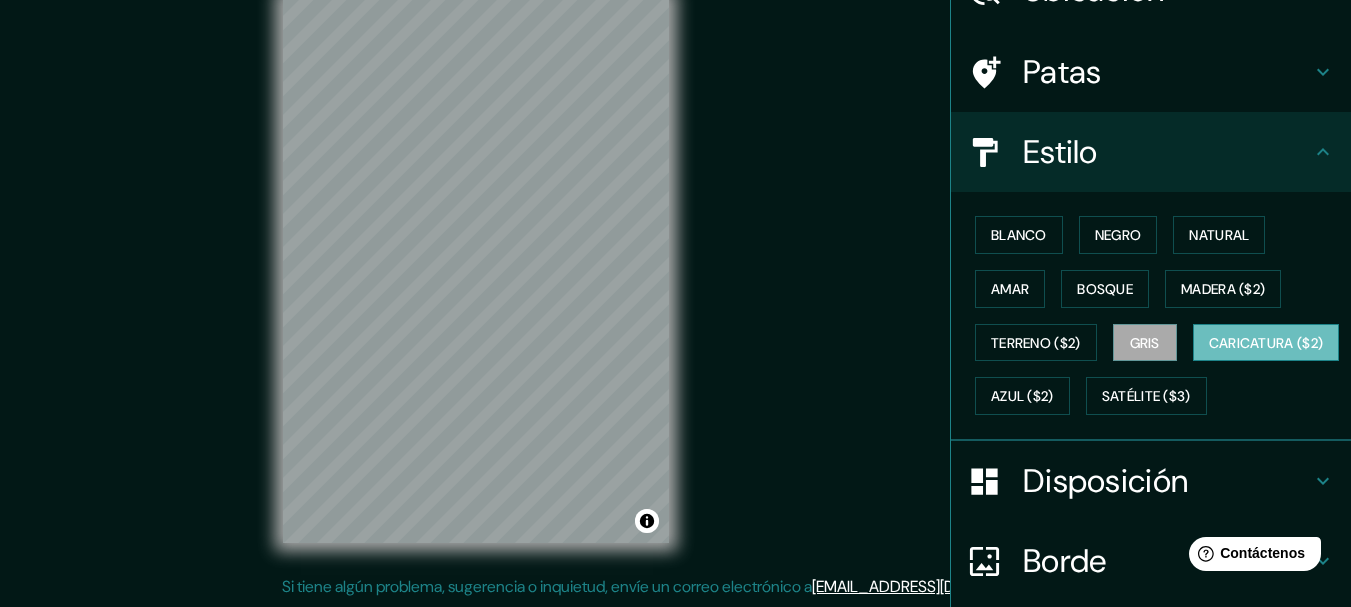 click on "Caricatura ($2)" at bounding box center [1266, 343] 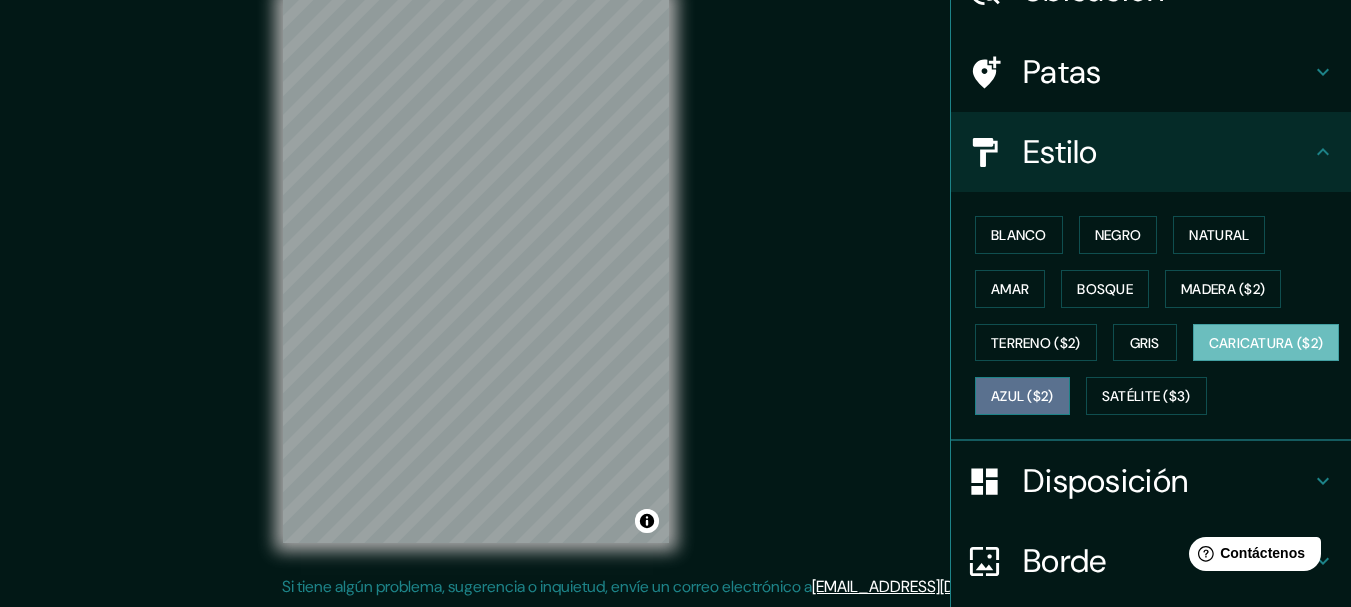 click on "Azul ($2)" at bounding box center (1022, 397) 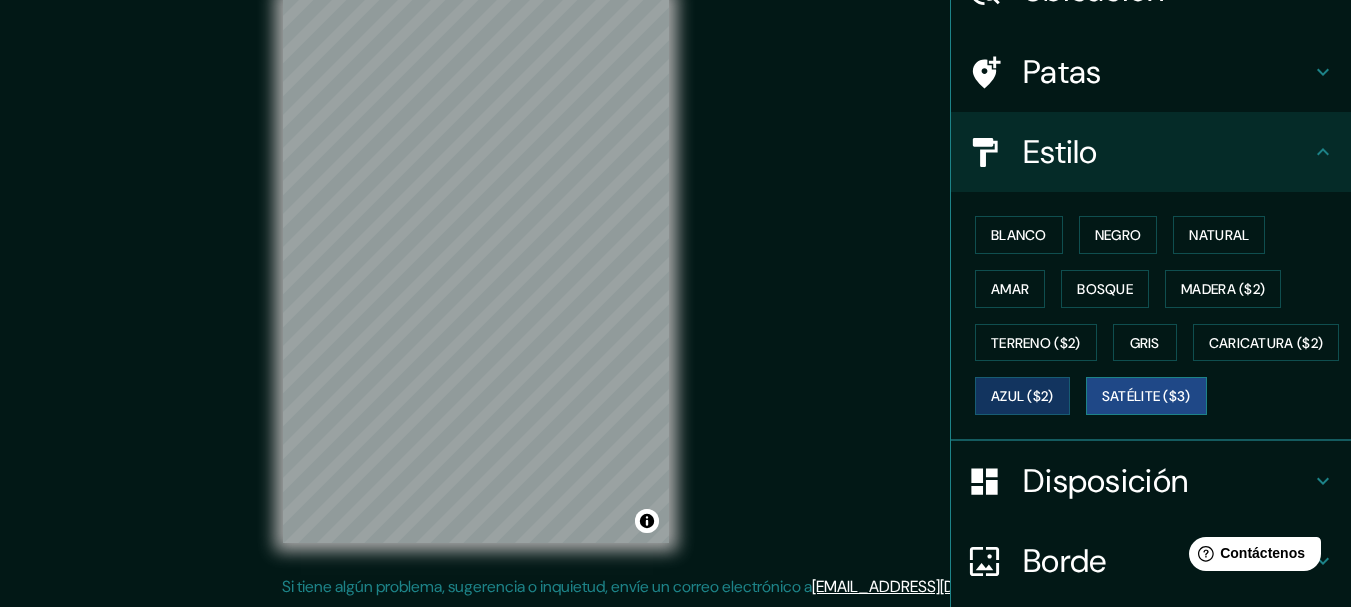 click on "Satélite ($3)" at bounding box center [1146, 397] 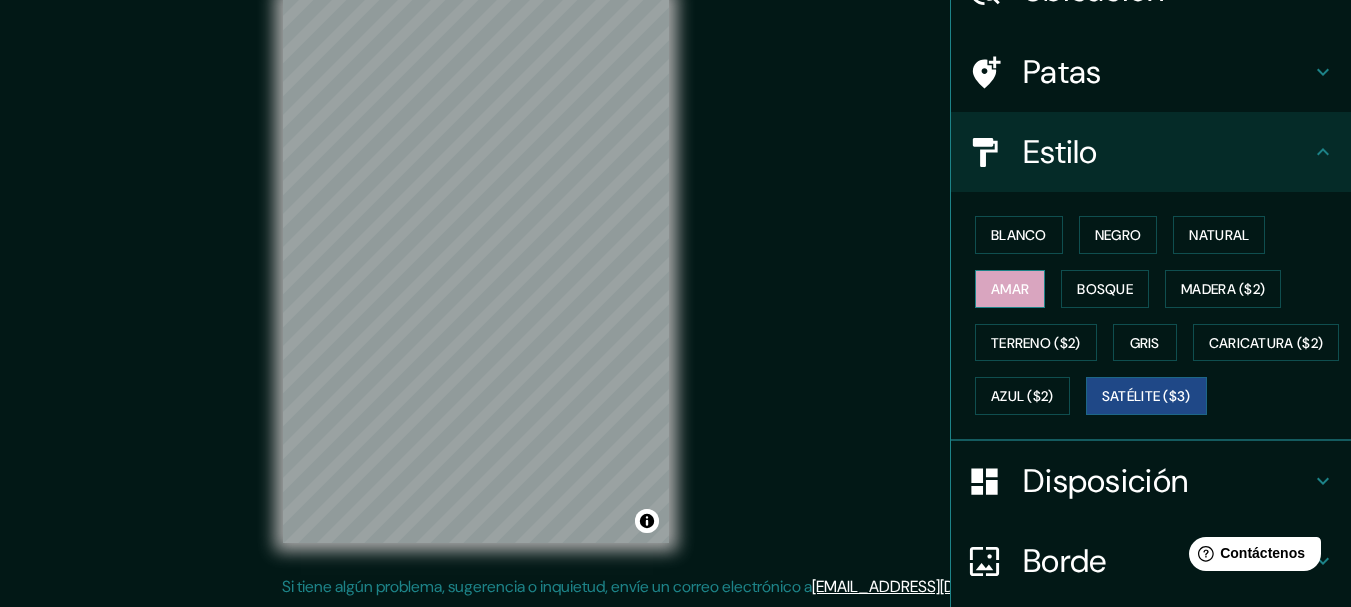 drag, startPoint x: 1008, startPoint y: 290, endPoint x: 1004, endPoint y: 271, distance: 19.416489 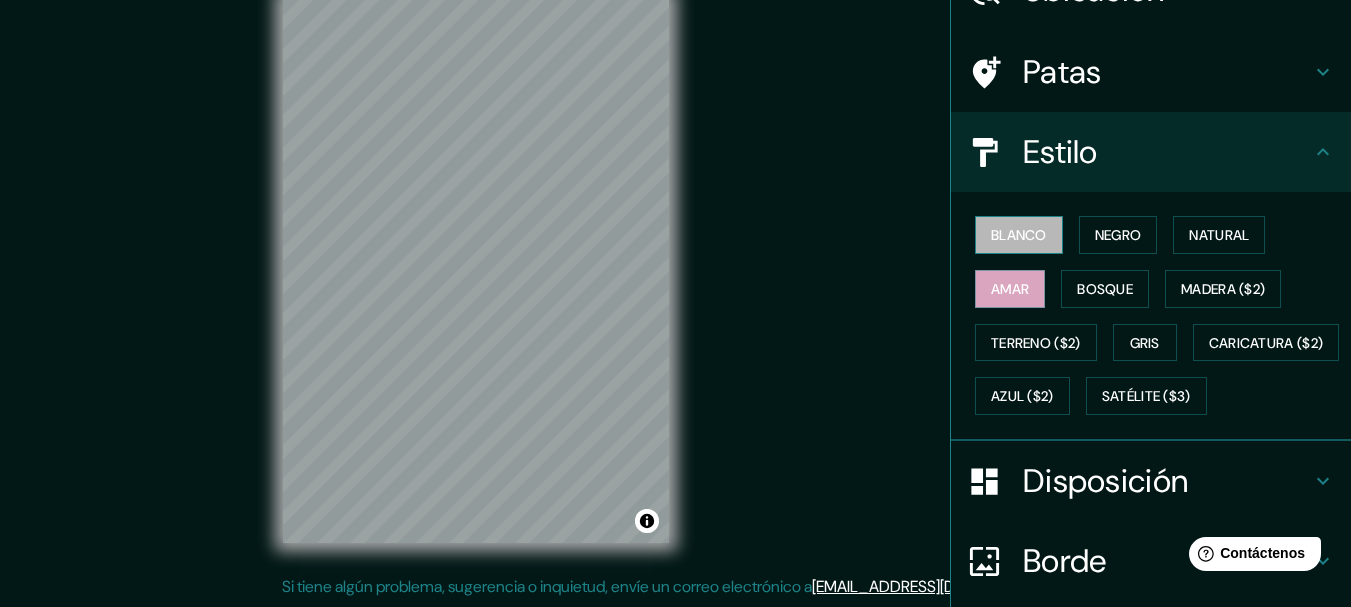 click on "Blanco" at bounding box center [1019, 235] 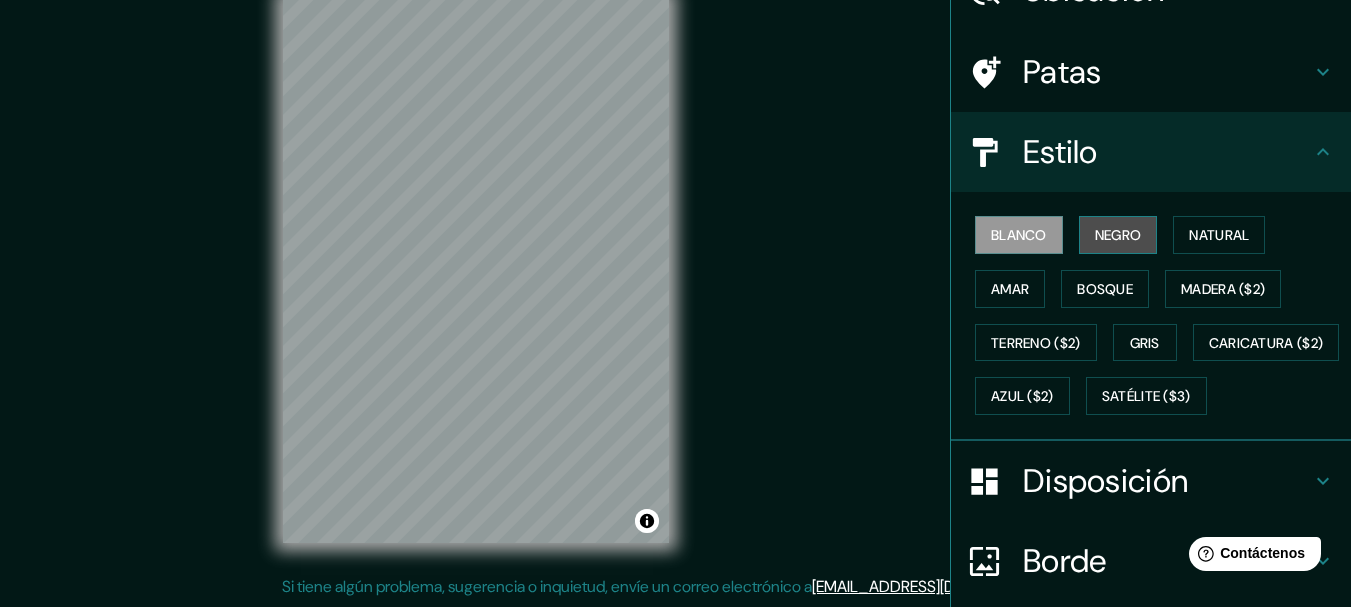 click on "Negro" at bounding box center [1118, 235] 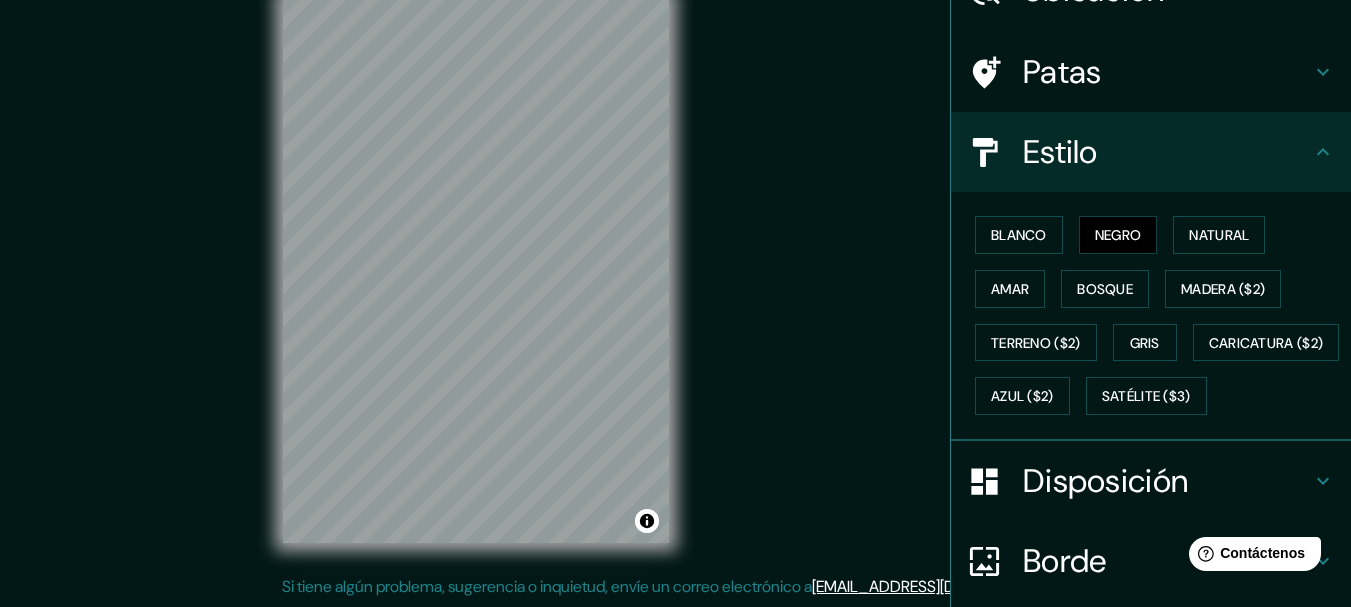 click on "Blanco Negro Natural Amar Bosque Madera ($2) Terreno ($2) Gris Caricatura ($2) Azul ($2) Satélite ($3)" at bounding box center [1159, 315] 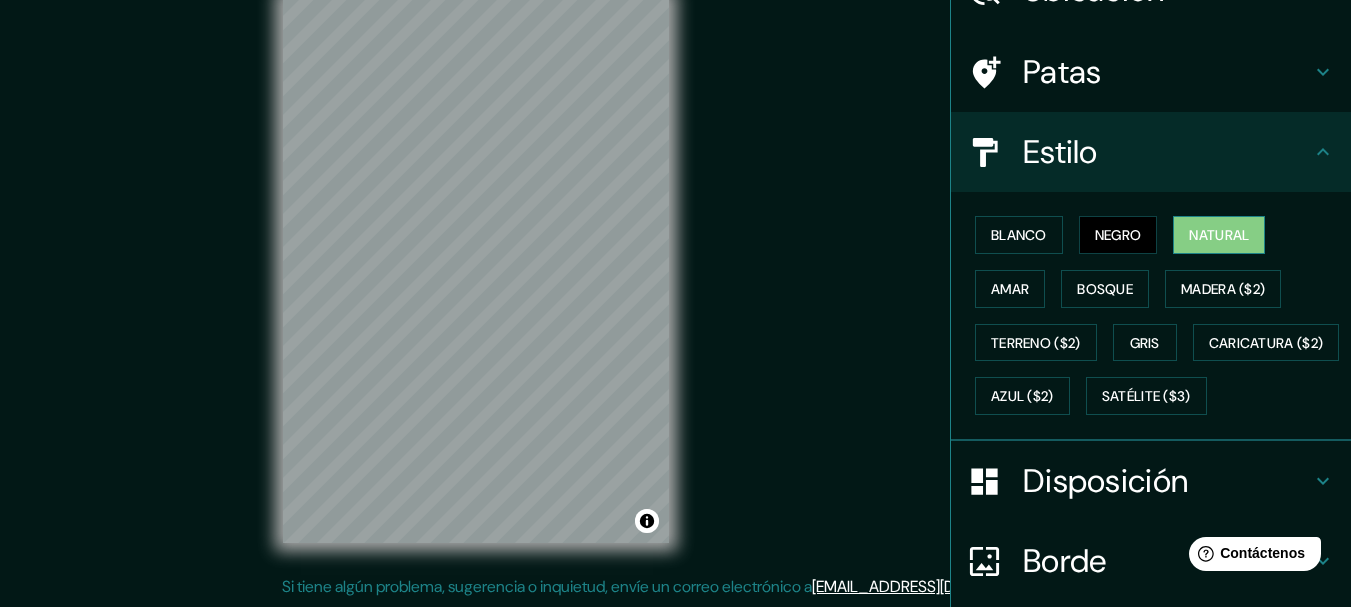 click on "Natural" at bounding box center (1219, 235) 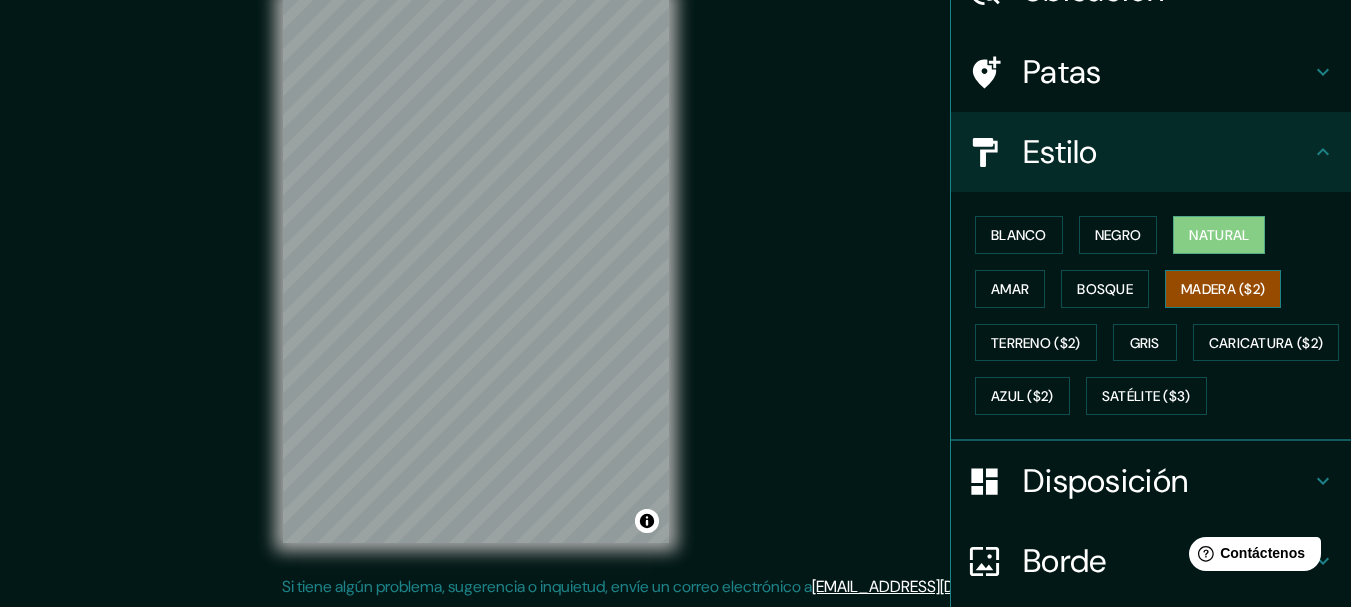 click on "Madera ($2)" at bounding box center [1223, 289] 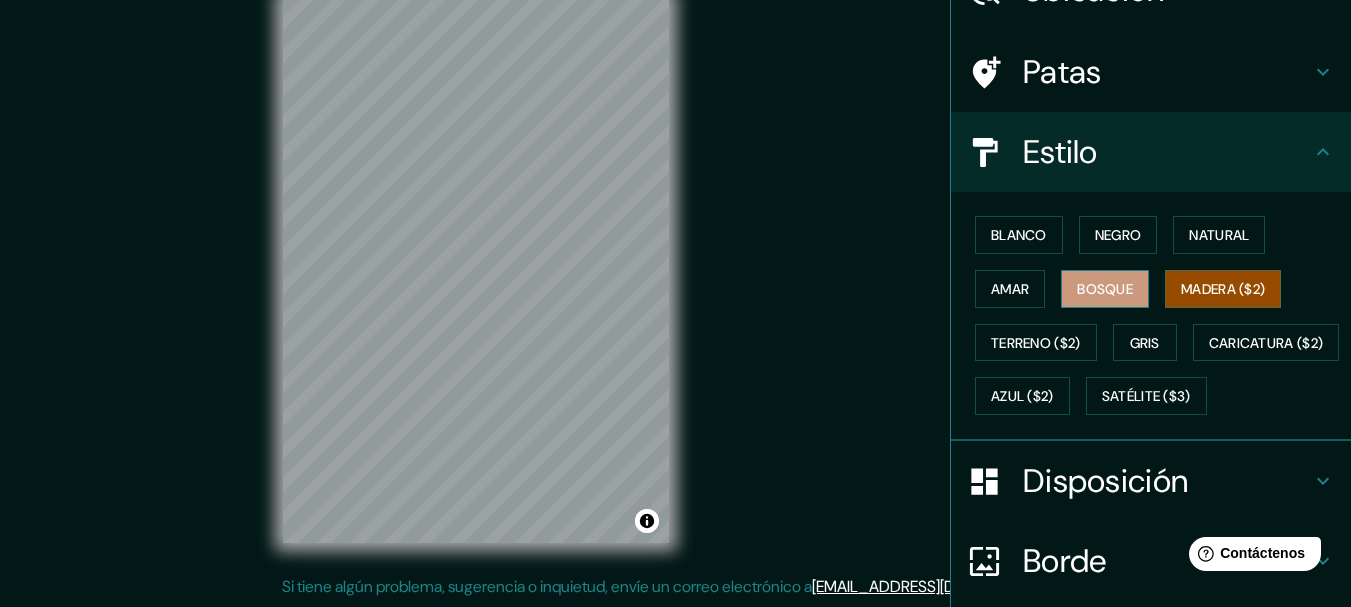 click on "Bosque" at bounding box center [1105, 289] 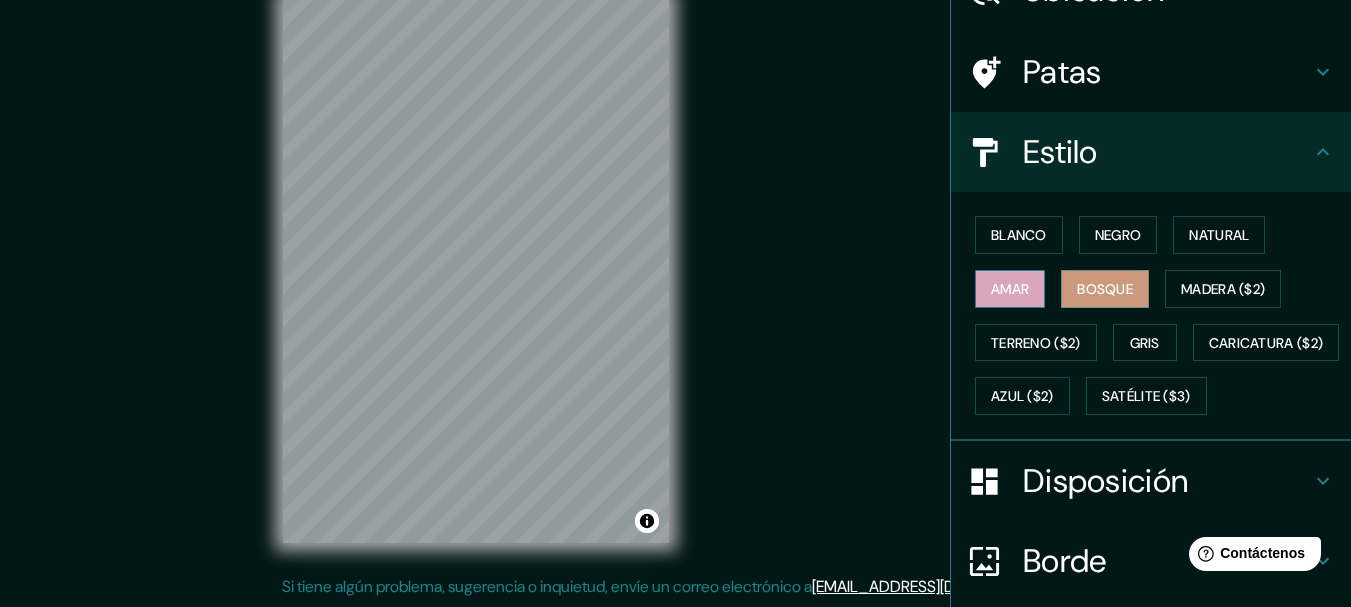 click on "Amar" at bounding box center [1010, 289] 